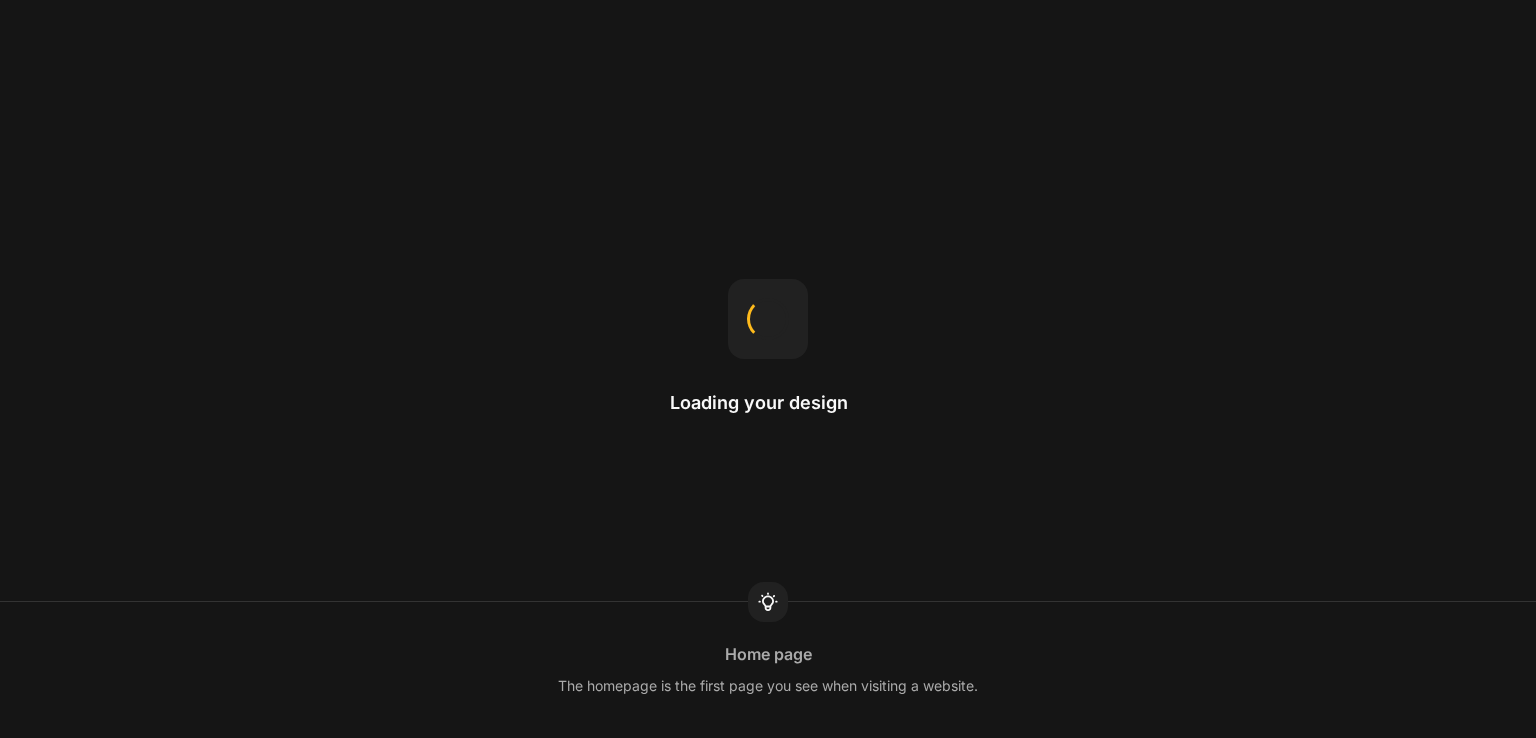 scroll, scrollTop: 0, scrollLeft: 0, axis: both 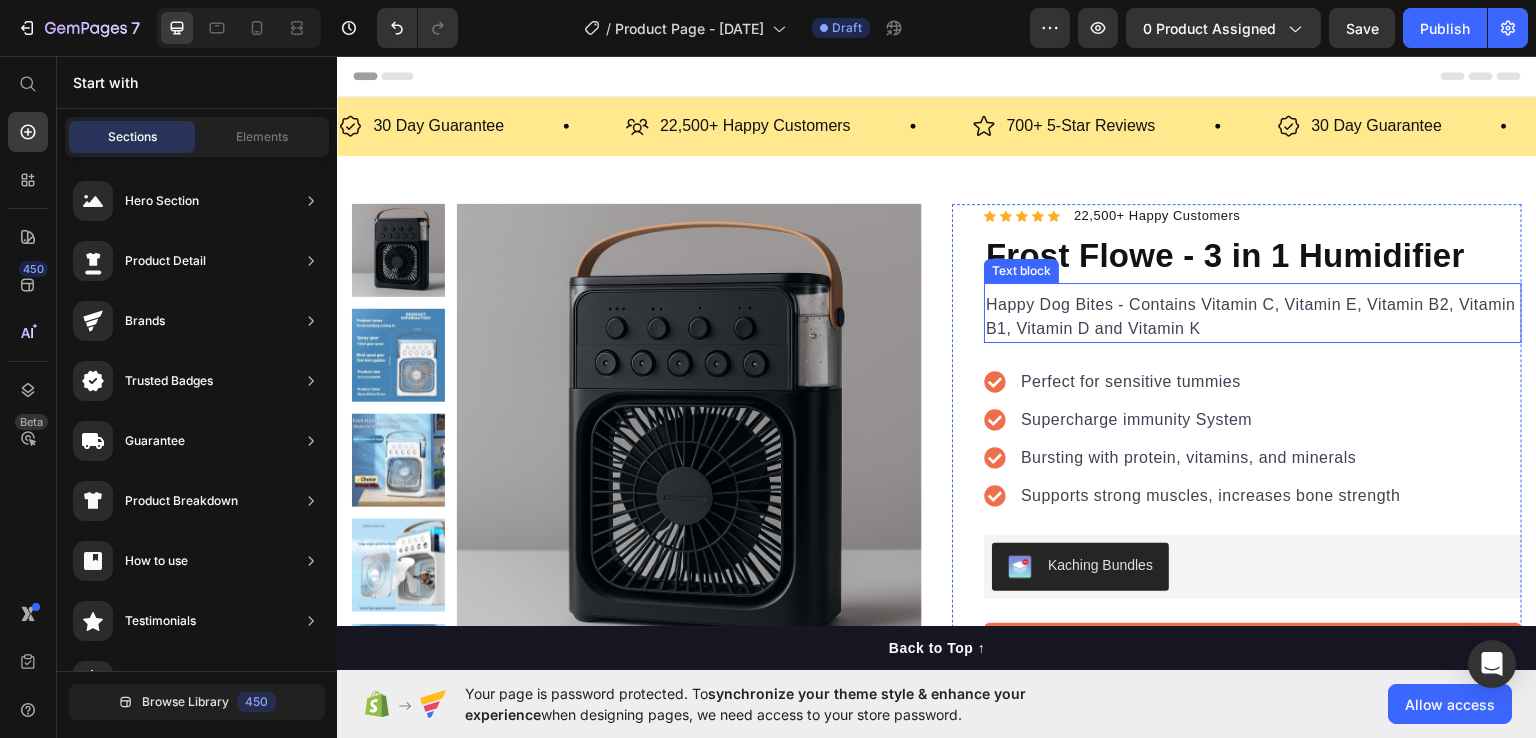 click on "Happy Dog Bites - Contains Vitamin C, Vitamin E, Vitamin B2, Vitamin B1, Vitamin D and Vitamin K" at bounding box center [1253, 316] 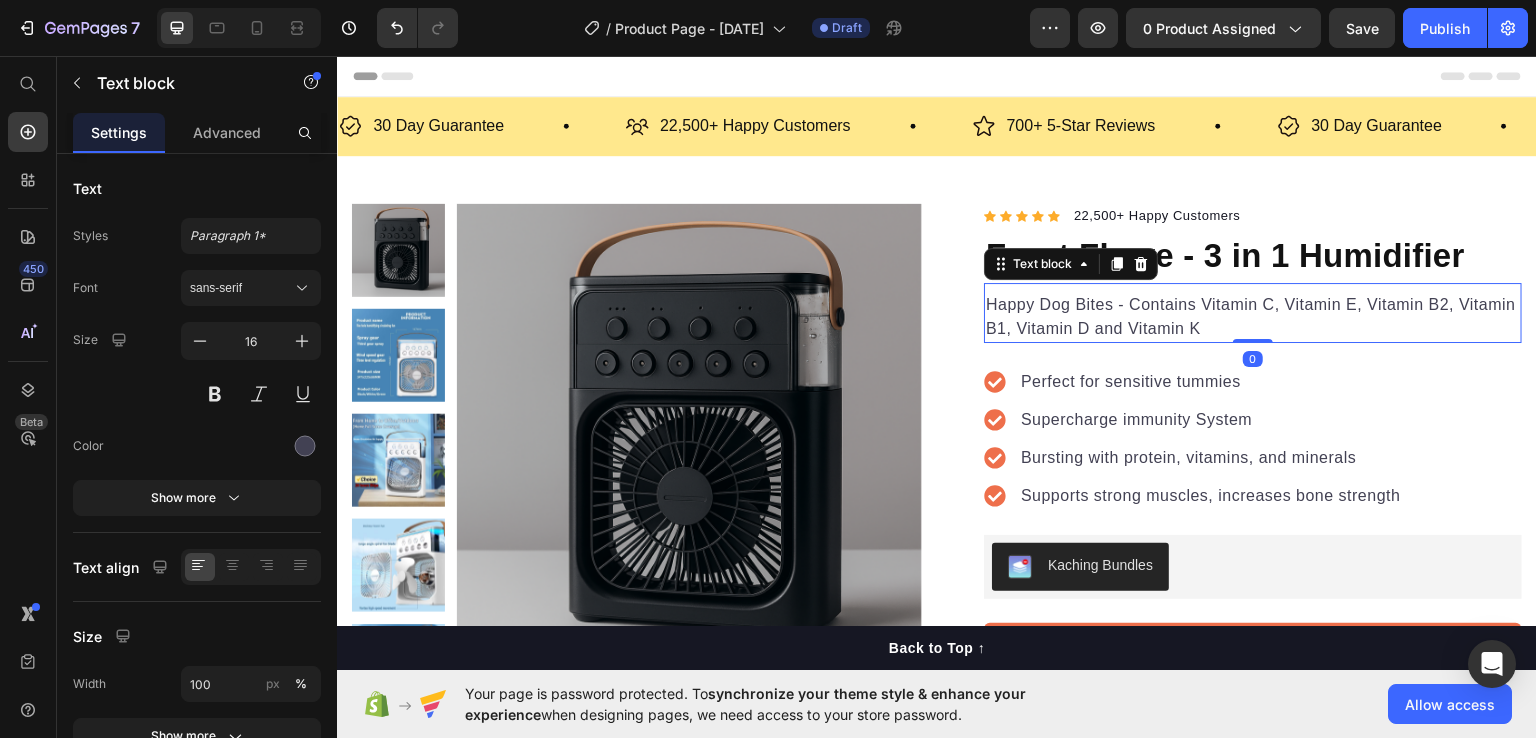 click on "Happy Dog Bites - Contains Vitamin C, Vitamin E, Vitamin B2, Vitamin B1, Vitamin D and Vitamin K" at bounding box center (1253, 316) 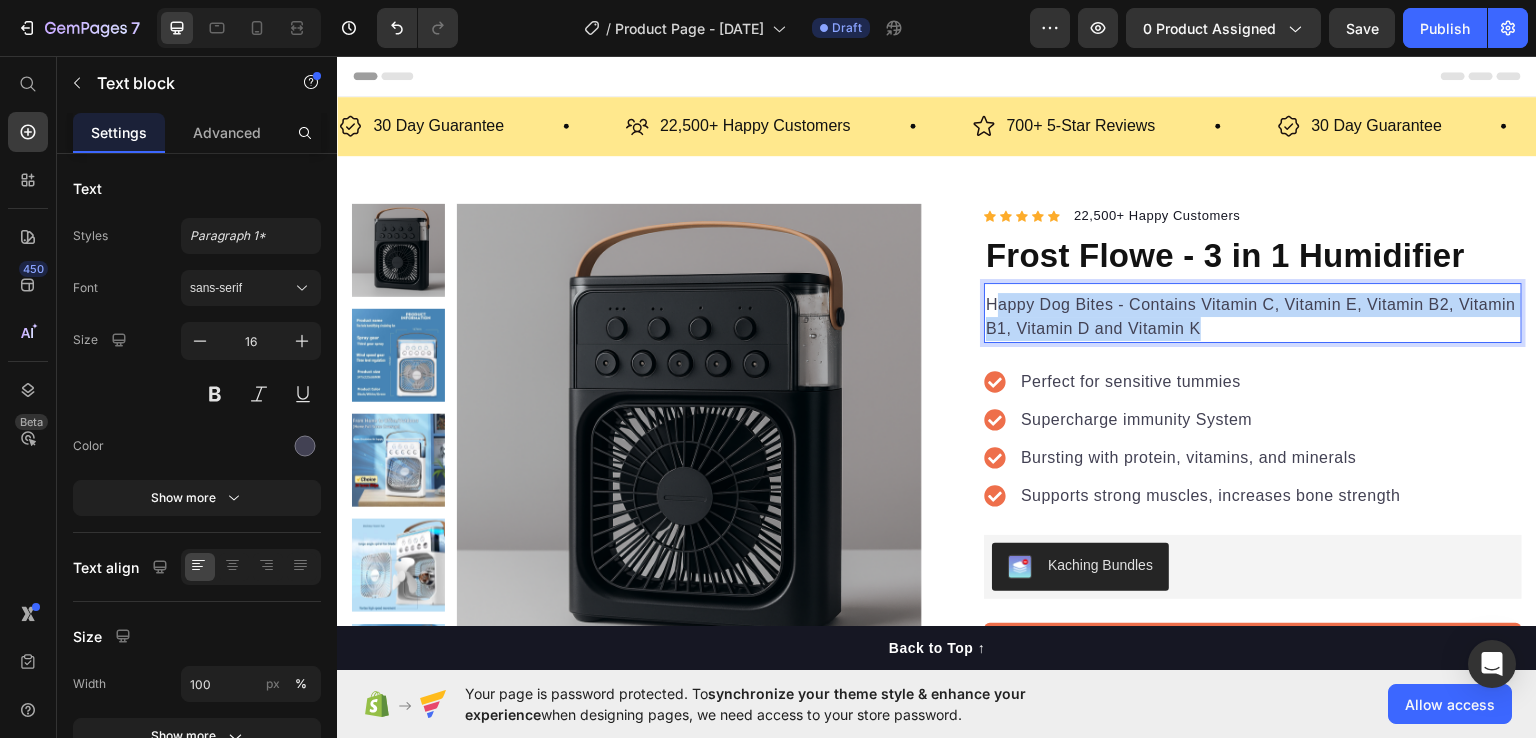 drag, startPoint x: 1259, startPoint y: 323, endPoint x: 986, endPoint y: 296, distance: 274.3319 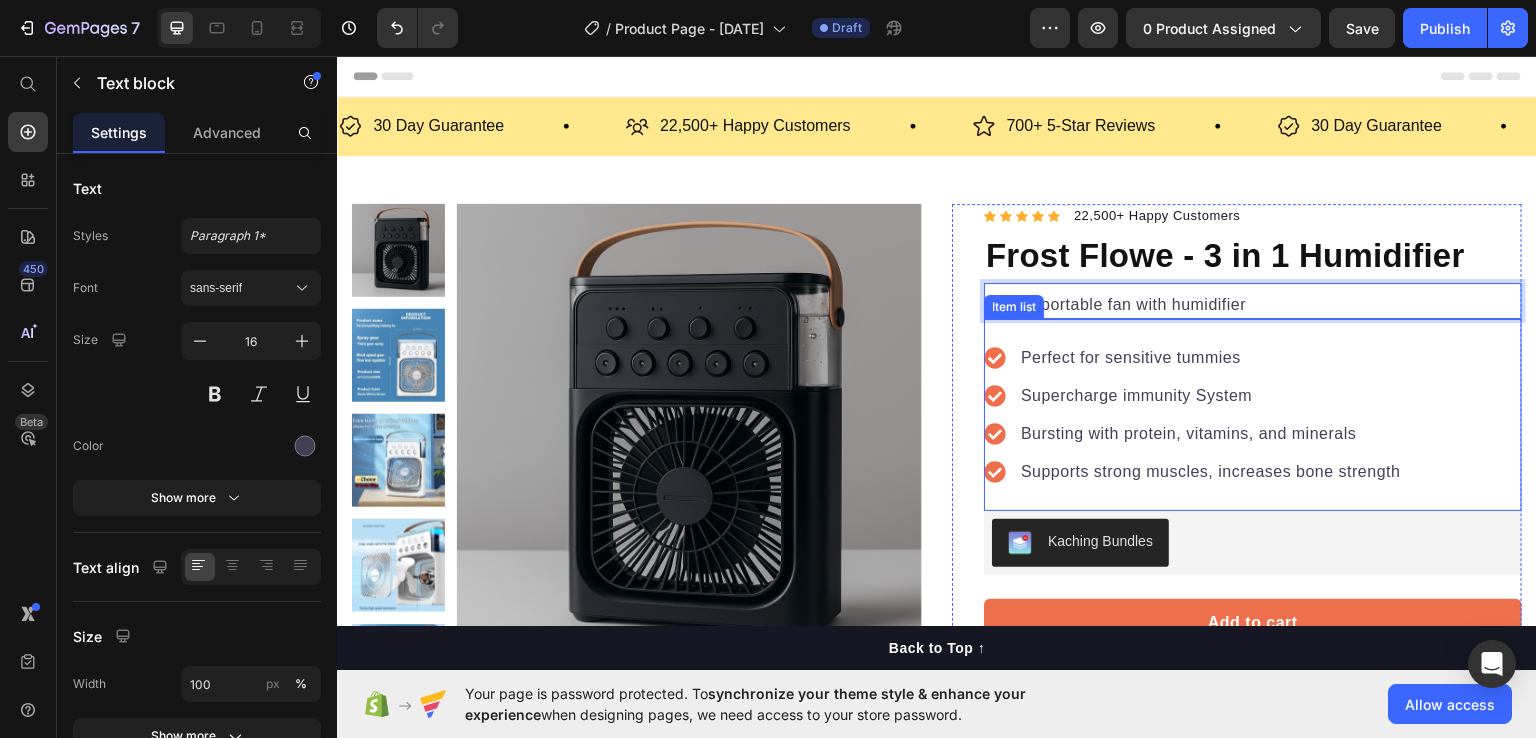 click on "Perfect for sensitive tummies" at bounding box center (1211, 357) 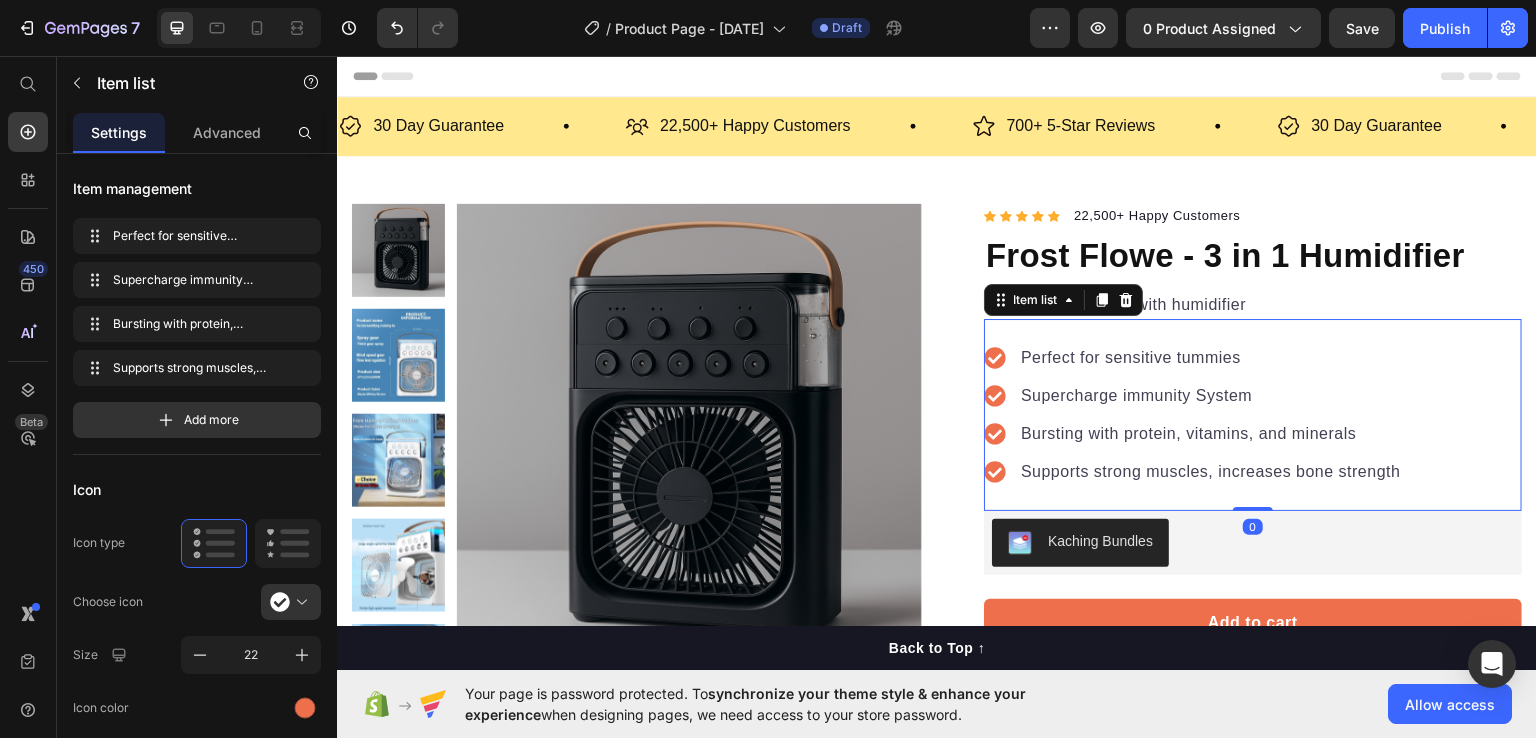 click on "Perfect for sensitive tummies" at bounding box center (1211, 357) 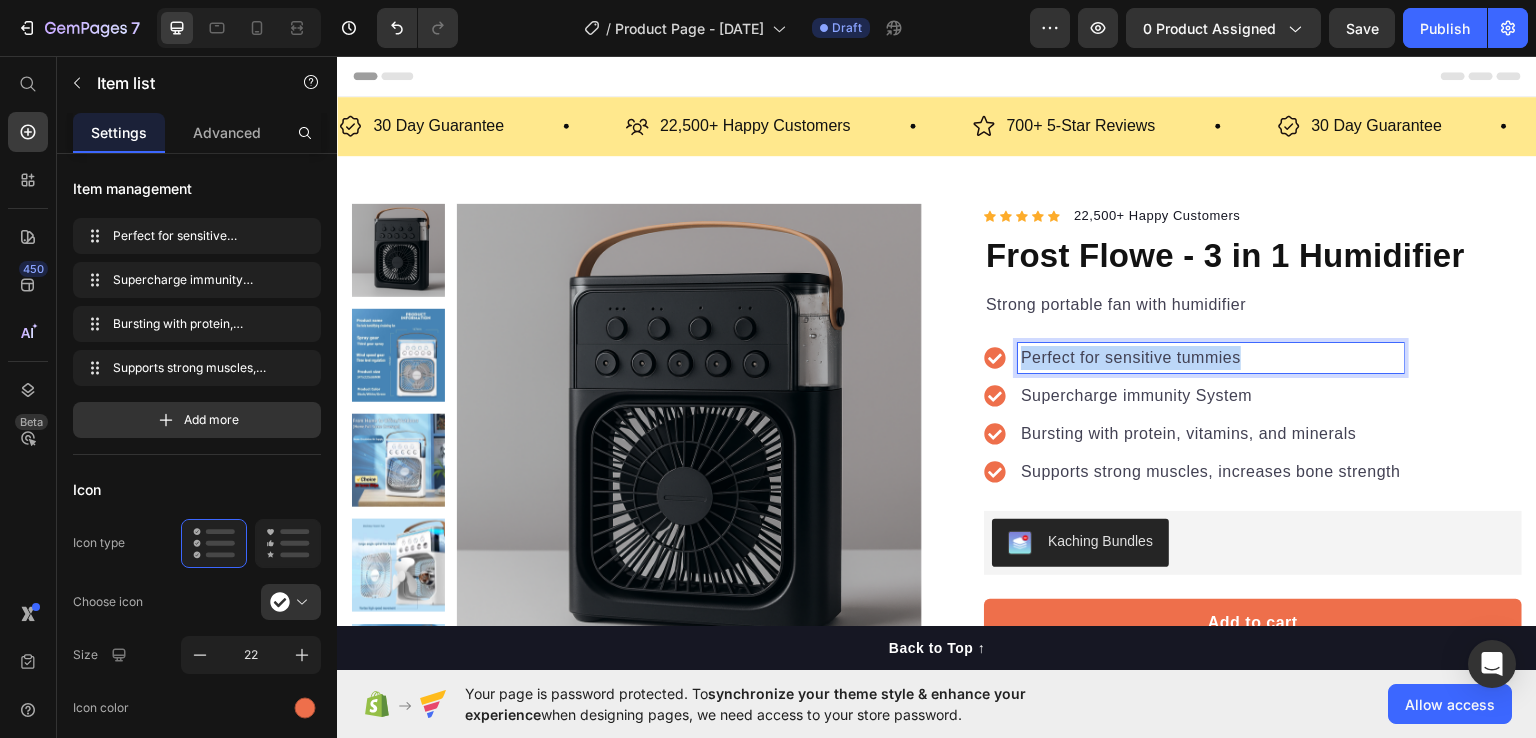 drag, startPoint x: 1235, startPoint y: 357, endPoint x: 1001, endPoint y: 336, distance: 234.94041 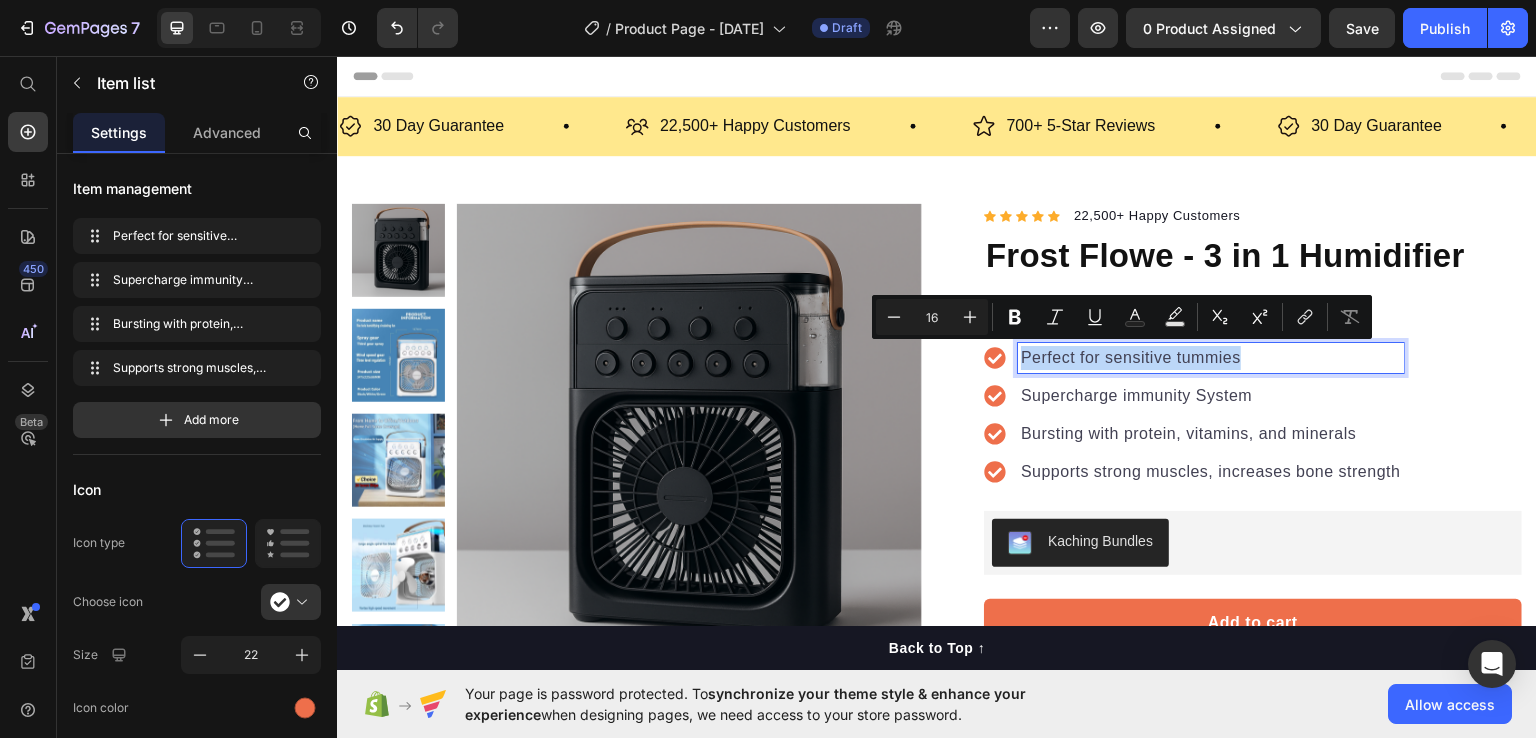 click on "Perfect for sensitive tummies" at bounding box center (1211, 357) 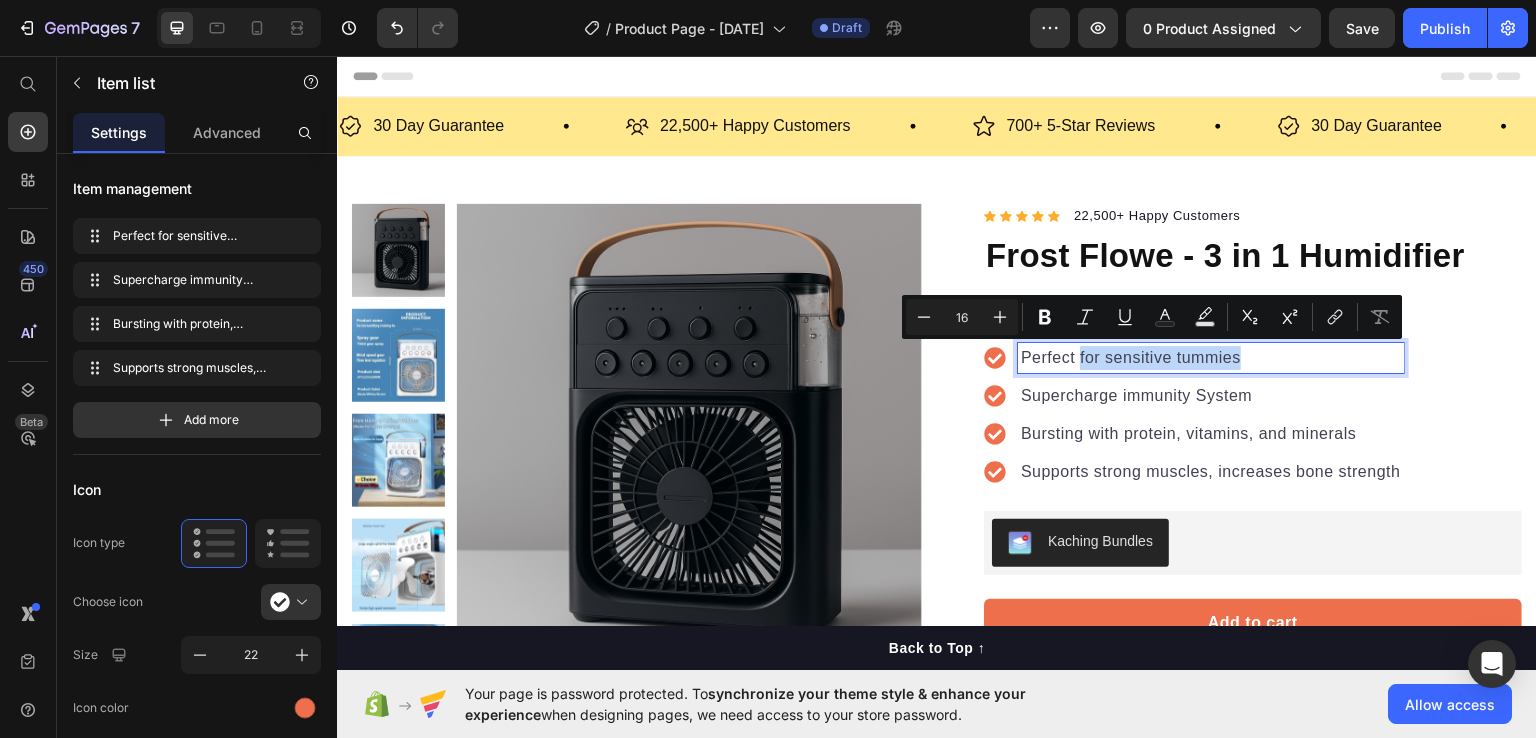 drag, startPoint x: 1240, startPoint y: 354, endPoint x: 1070, endPoint y: 357, distance: 170.02647 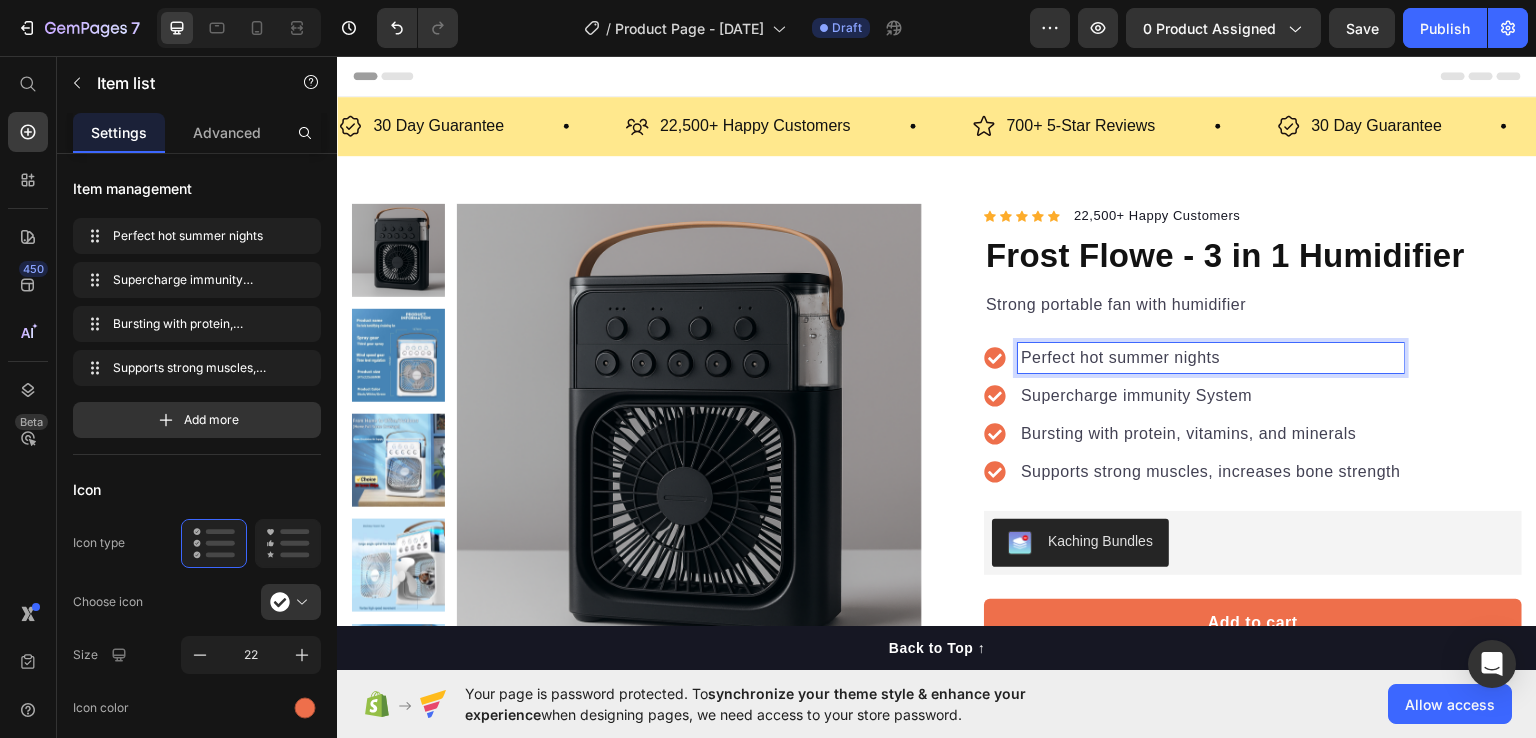 click on "Supercharge immunity System" at bounding box center [1211, 395] 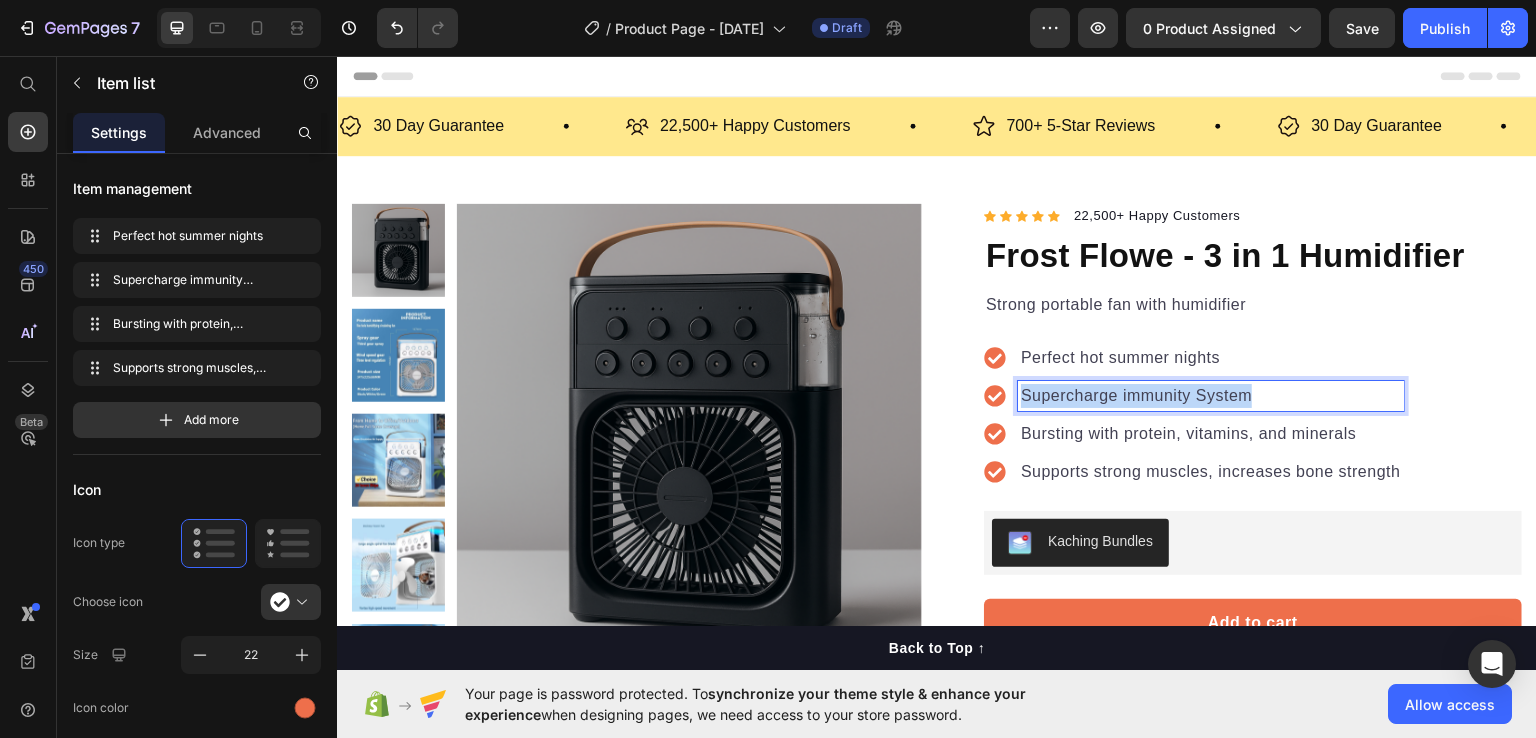 drag, startPoint x: 1243, startPoint y: 397, endPoint x: 1003, endPoint y: 405, distance: 240.1333 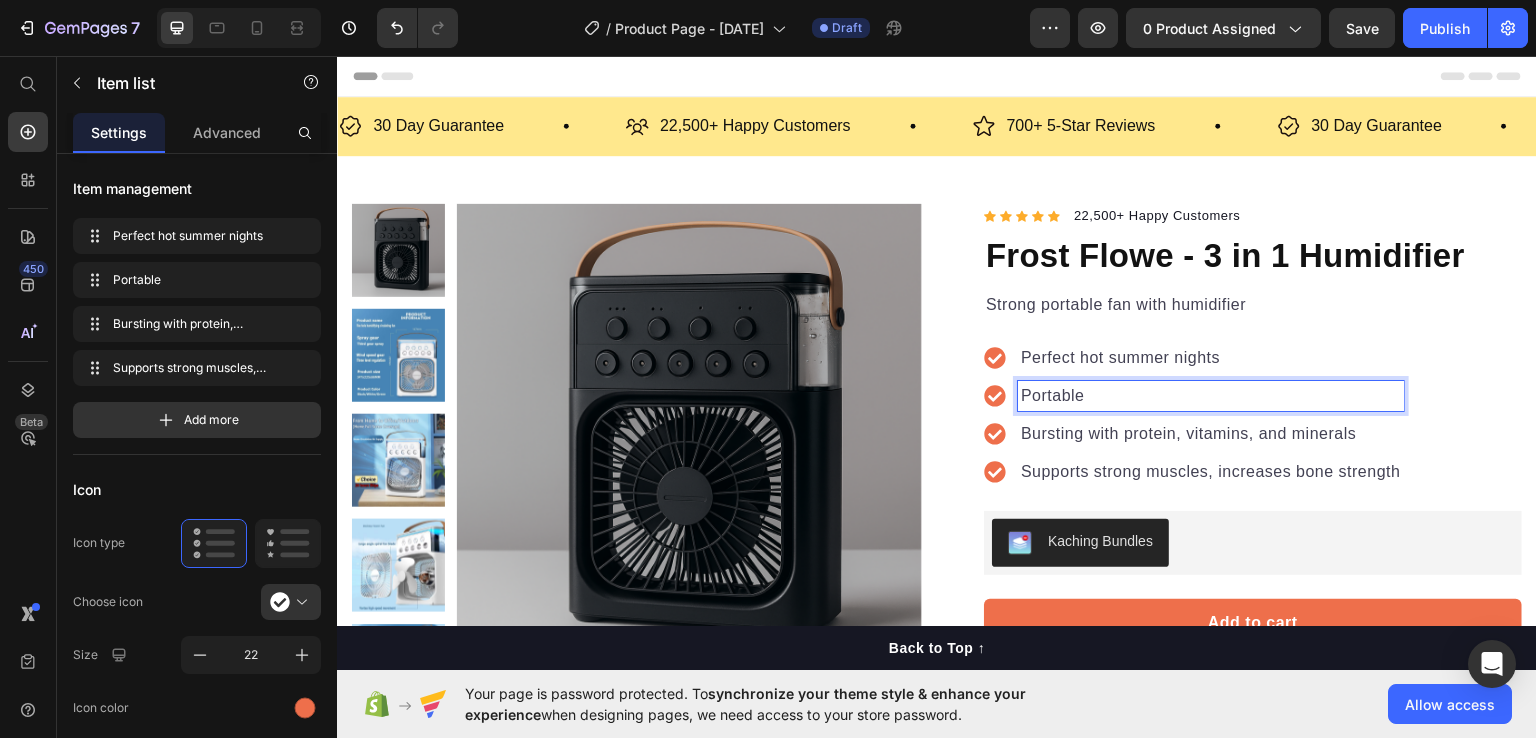 click on "Bursting with protein, vitamins, and minerals" at bounding box center (1211, 433) 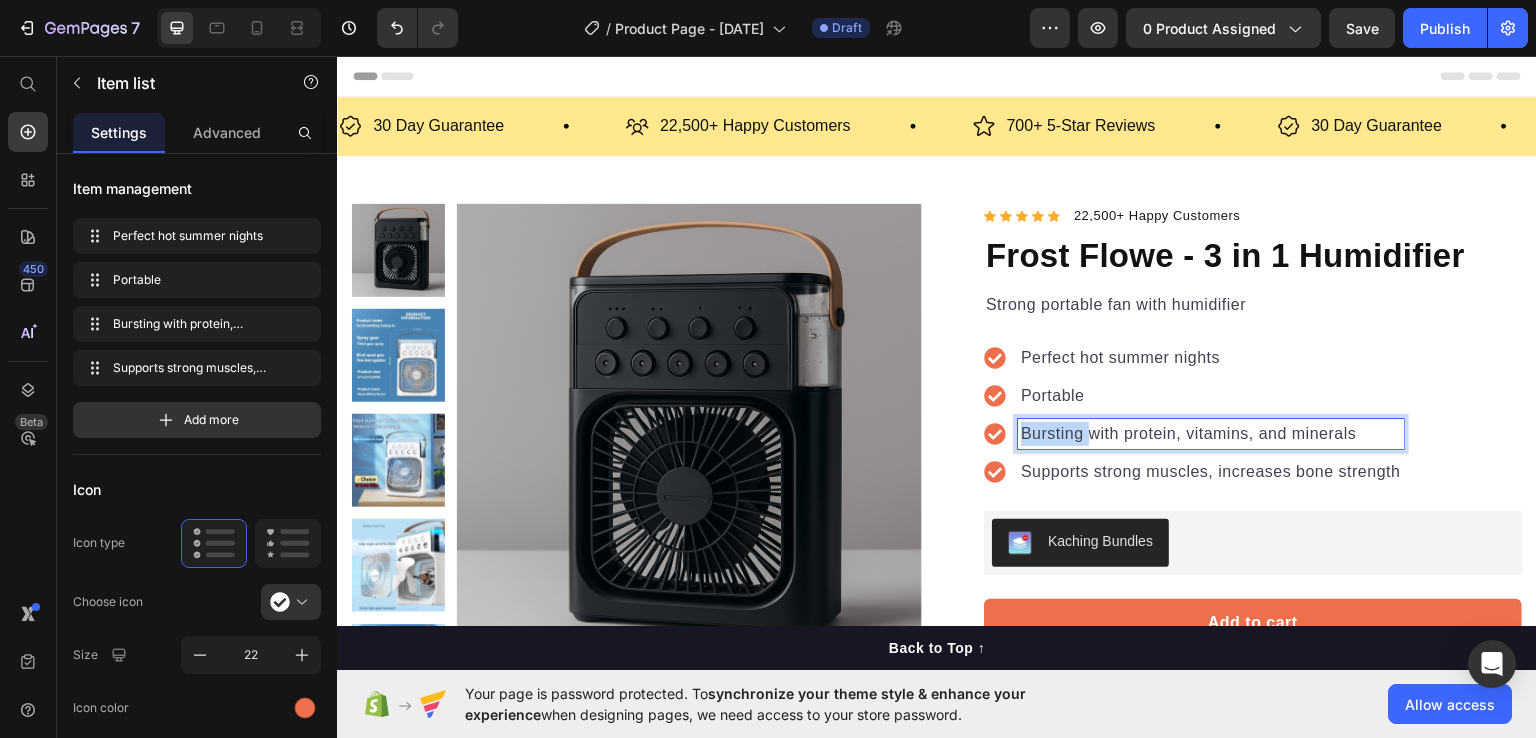 click on "Bursting with protein, vitamins, and minerals" at bounding box center [1211, 433] 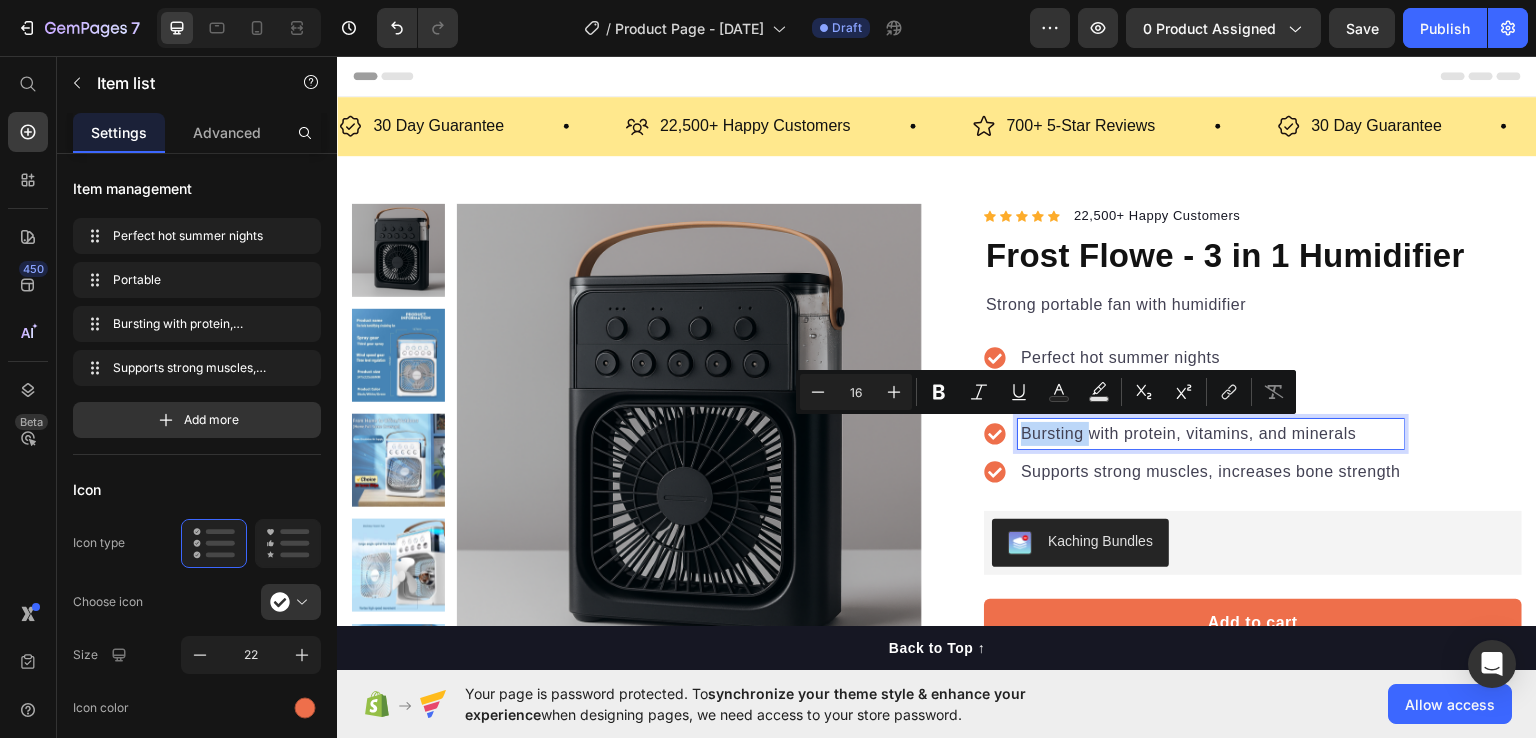 click on "Bursting with protein, vitamins, and minerals" at bounding box center [1211, 433] 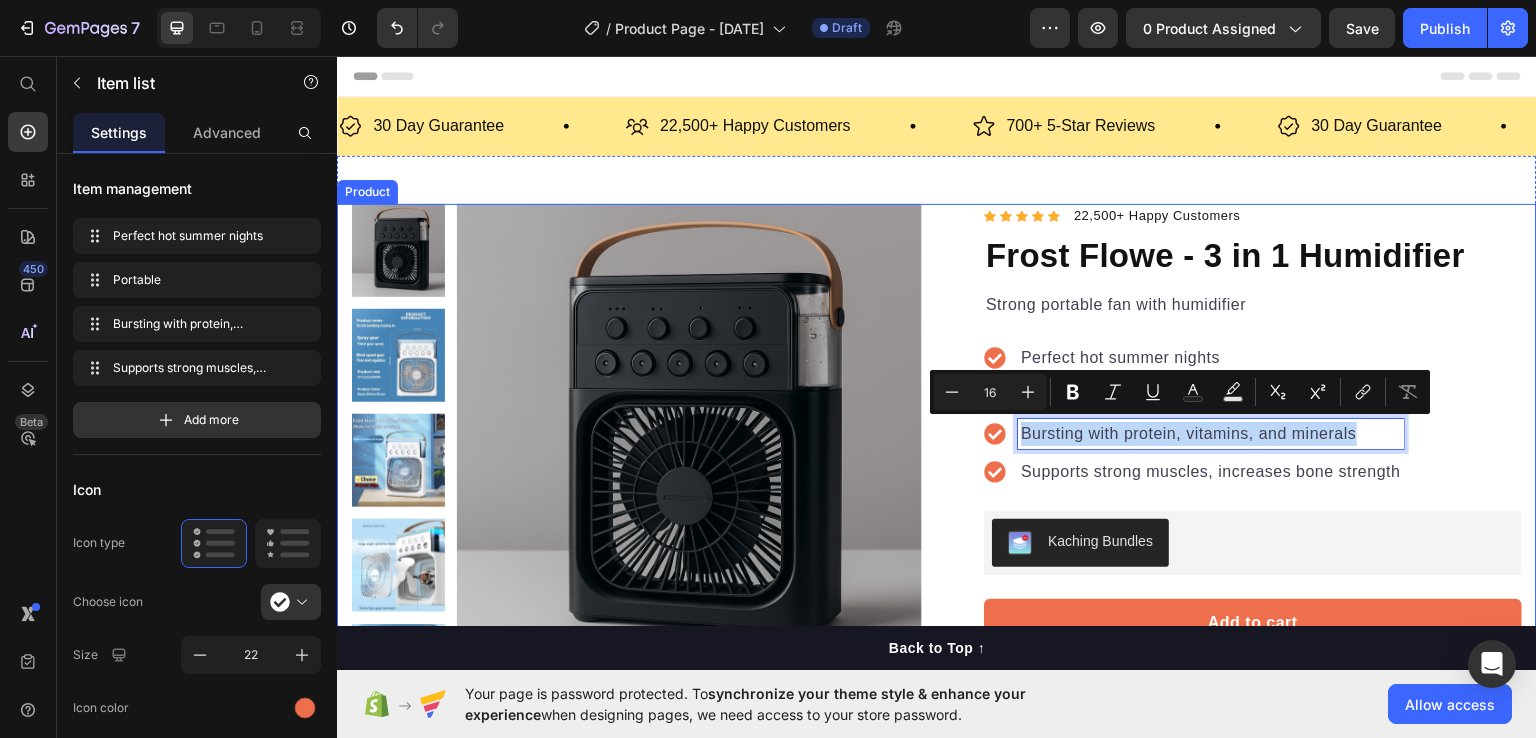 drag, startPoint x: 1347, startPoint y: 422, endPoint x: 918, endPoint y: 465, distance: 431.14963 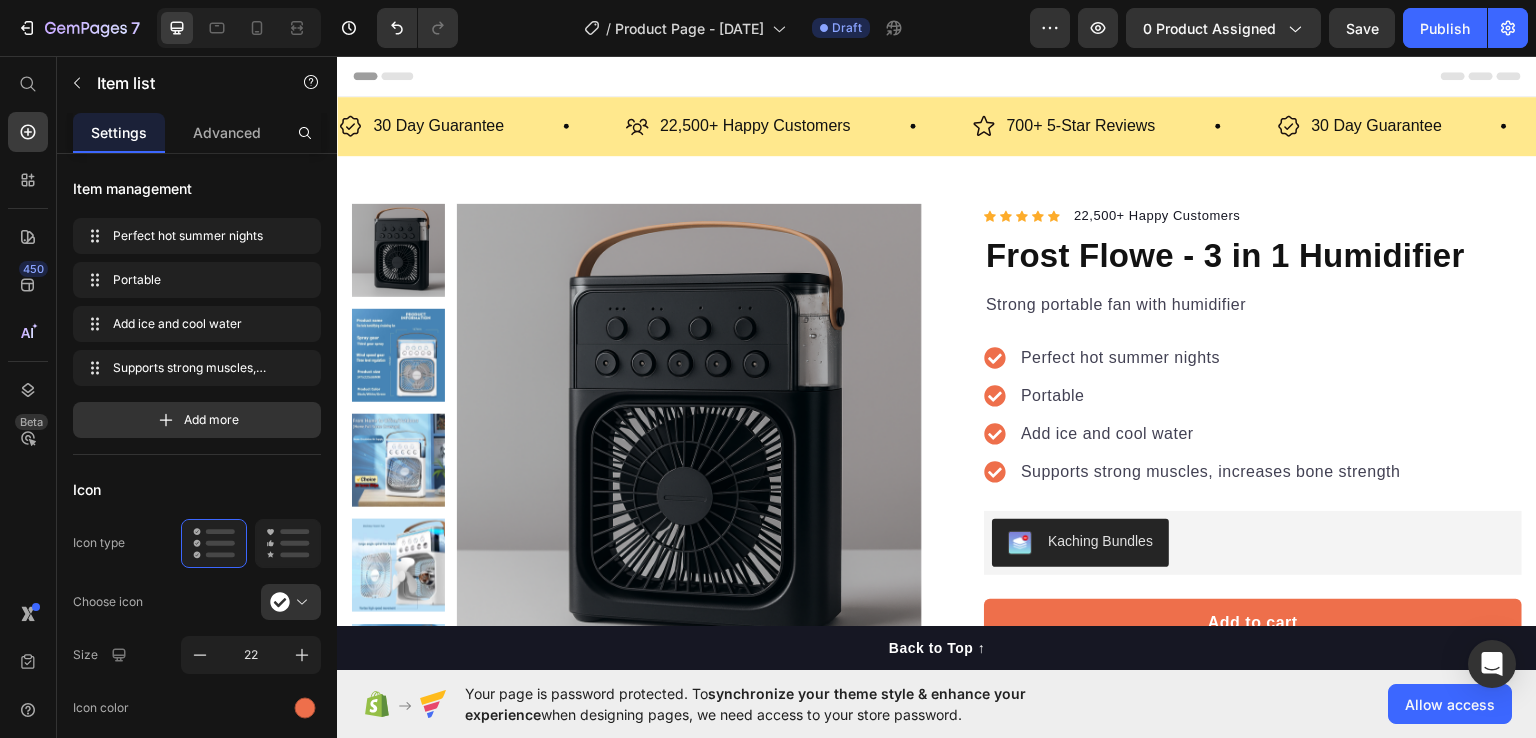click on "Supports strong muscles, increases bone strength" at bounding box center [1211, 471] 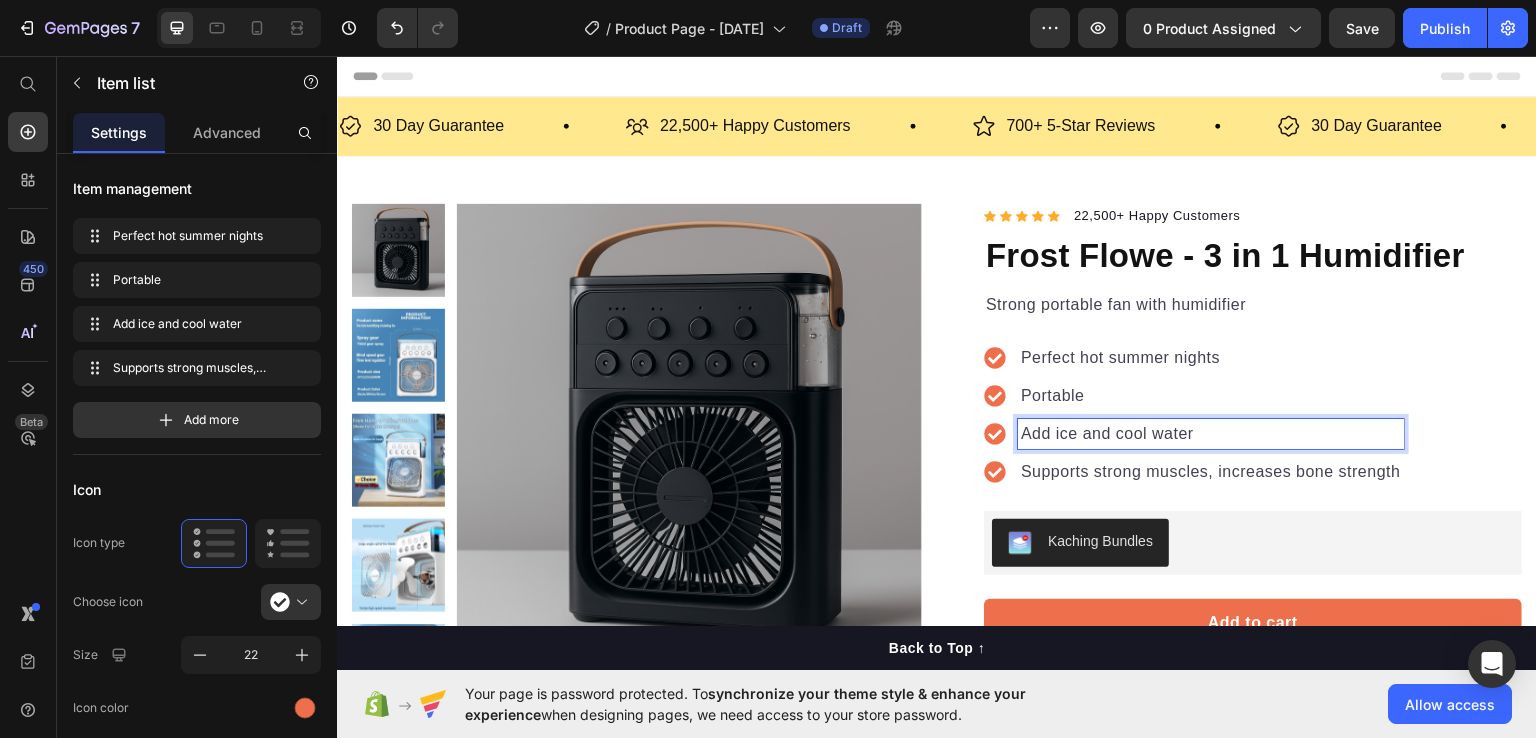 click on "Add ice and cool water" at bounding box center [1211, 433] 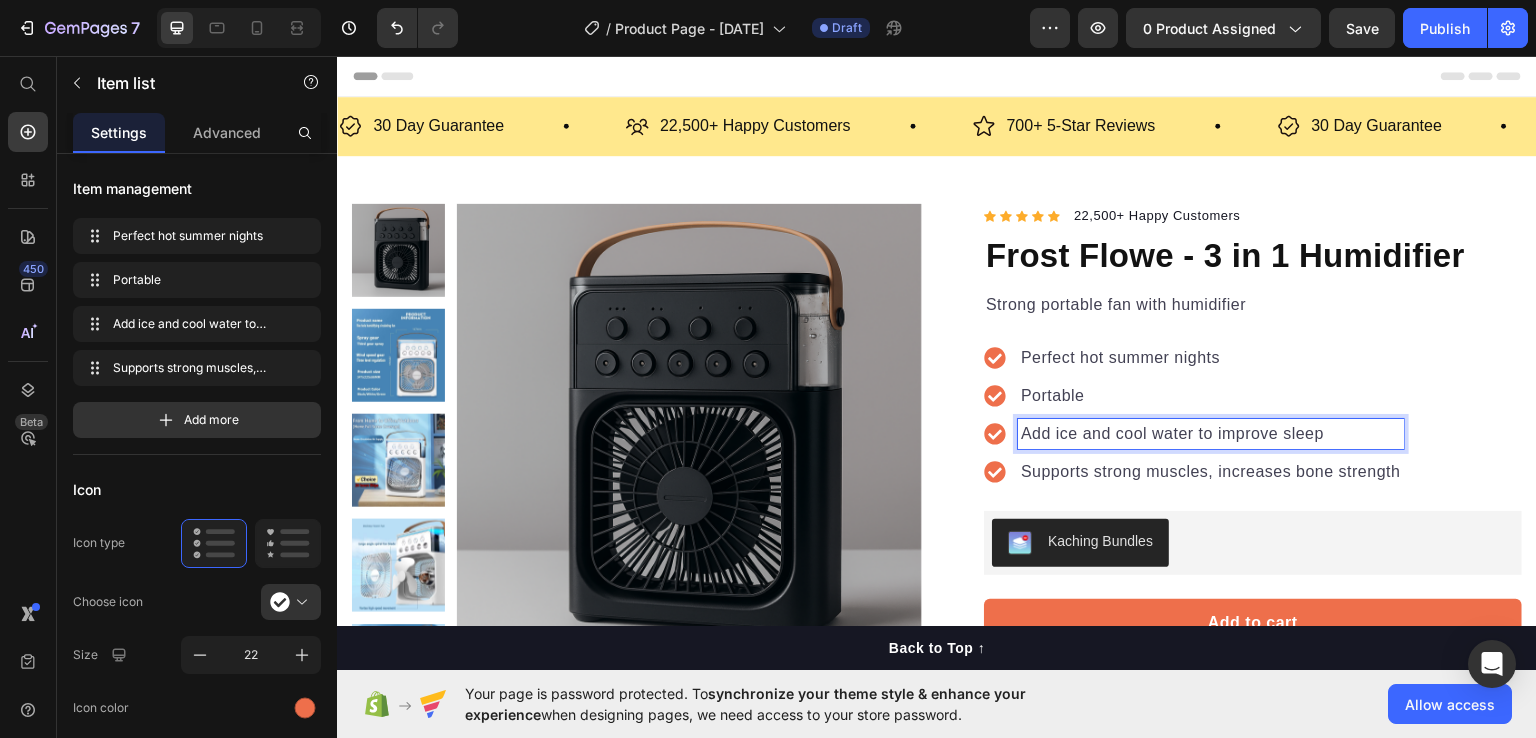 click on "Supports strong muscles, increases bone strength" at bounding box center (1211, 471) 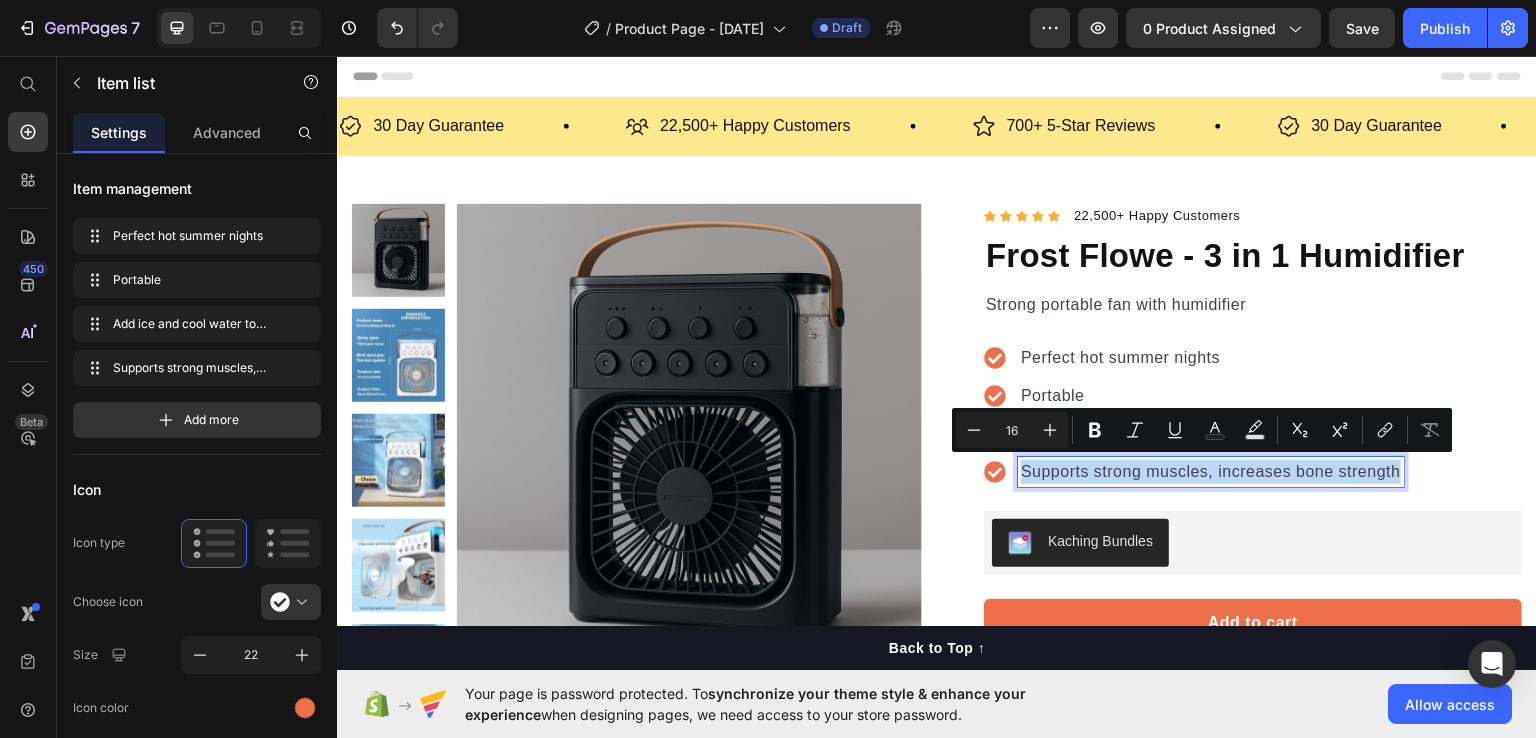 drag, startPoint x: 1014, startPoint y: 468, endPoint x: 1392, endPoint y: 489, distance: 378.5829 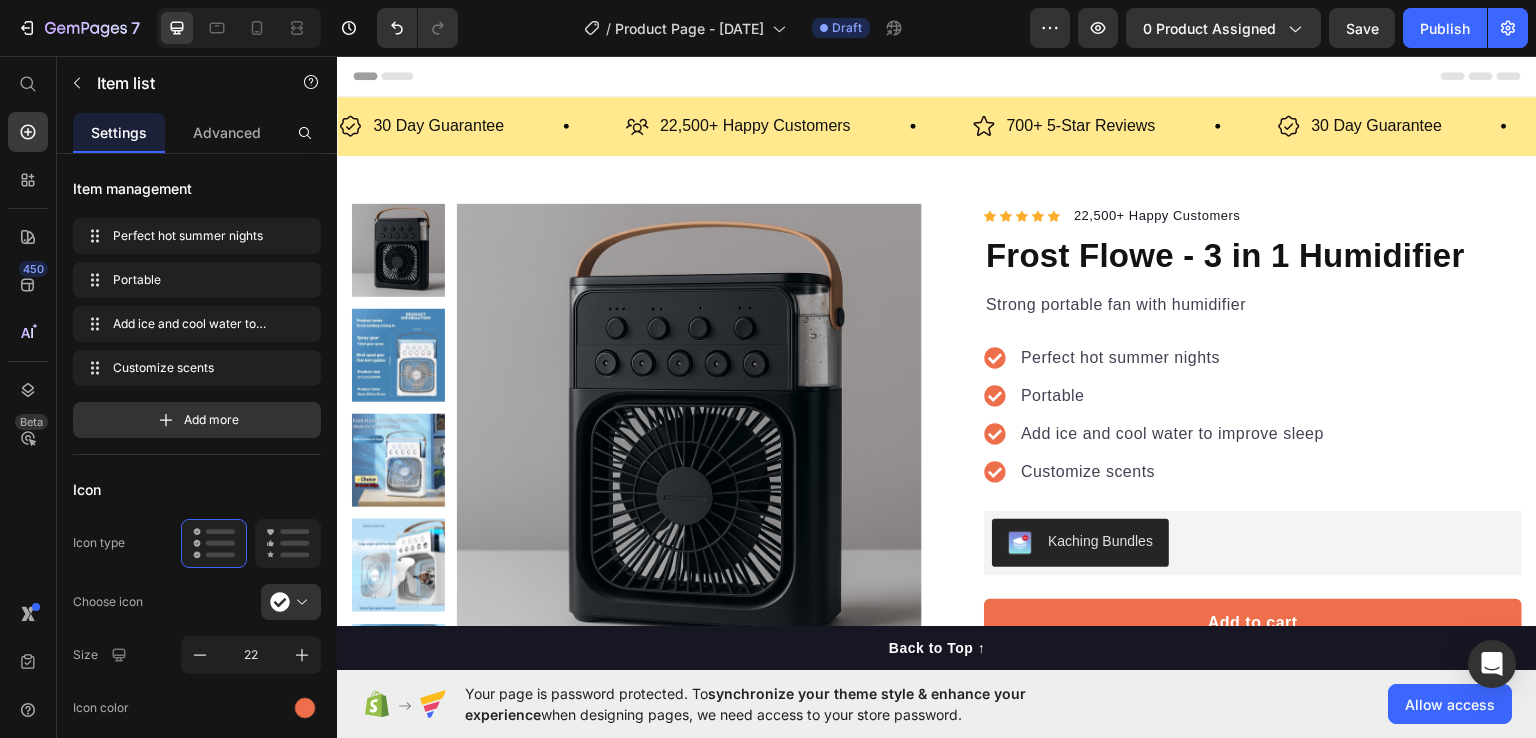 scroll, scrollTop: 200, scrollLeft: 0, axis: vertical 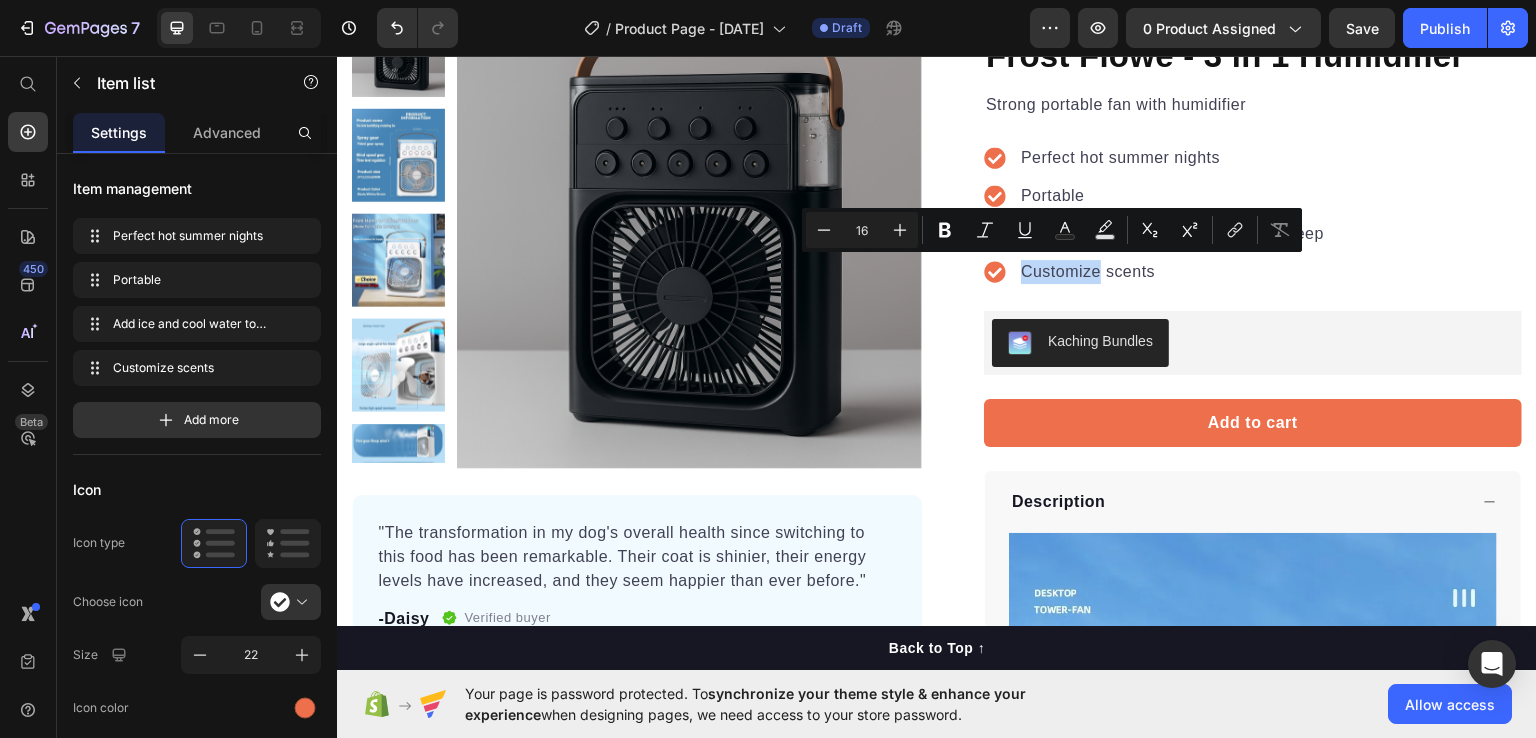 drag, startPoint x: 1094, startPoint y: 269, endPoint x: 1003, endPoint y: 278, distance: 91.44397 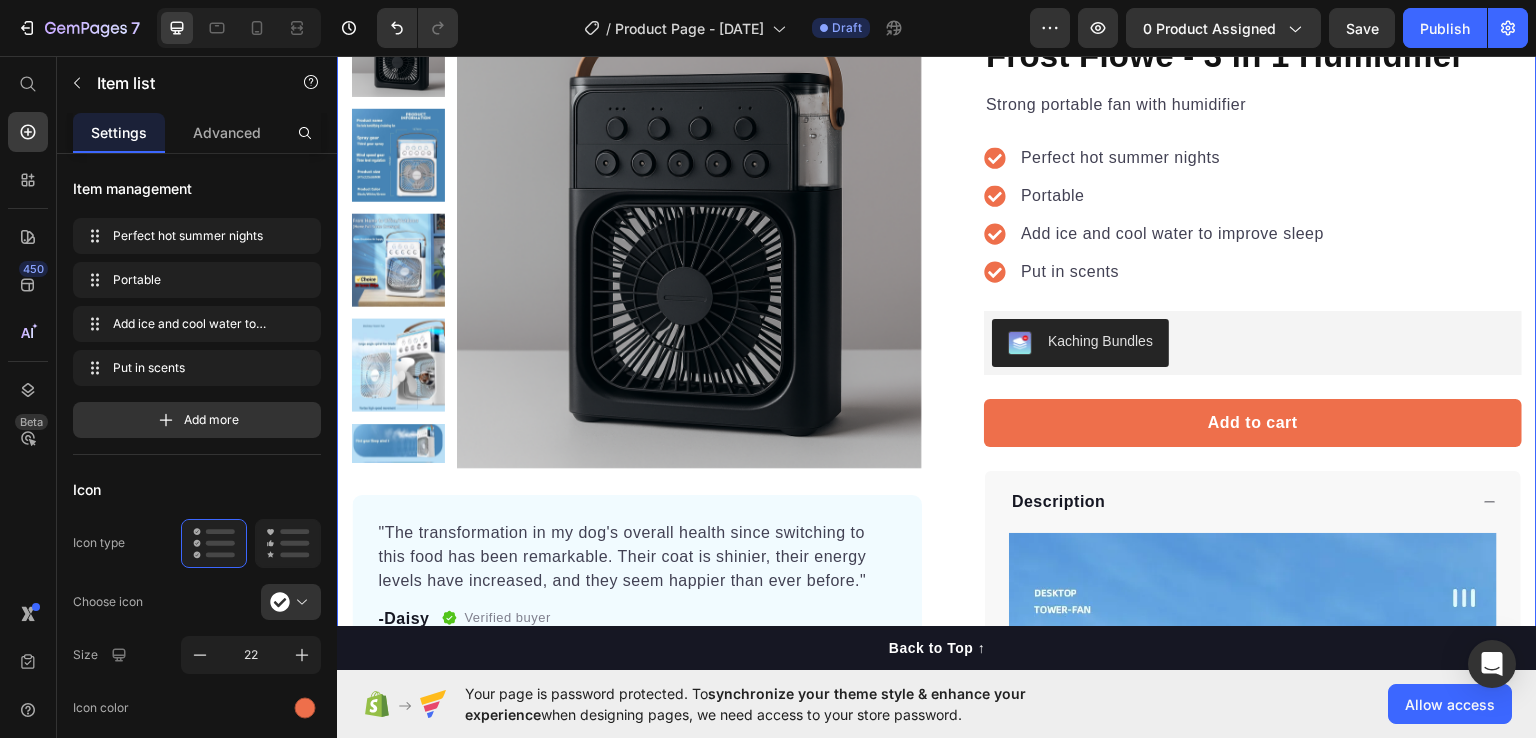 click on "Icon Icon Icon Icon Icon Icon List Hoz 22,500+ Happy Customers Text block Row Frost Flowe - 3 in 1 Humidifier Product Title Strong portable fan with humidifier Text block Perfect hot summer nights Portable Add ice and cool water to improve sleep Put in scents Item list   0 Kaching Bundles Kaching Bundles Add to cart Product Cart Button Perfect for sensitive tummies Supercharge immunity System Bursting with protein, vitamins, and minerals Supports strong muscles, increases bone strength Item list
Description
Show more Product Description
How to use it? Accordion Row" at bounding box center [1237, 478] 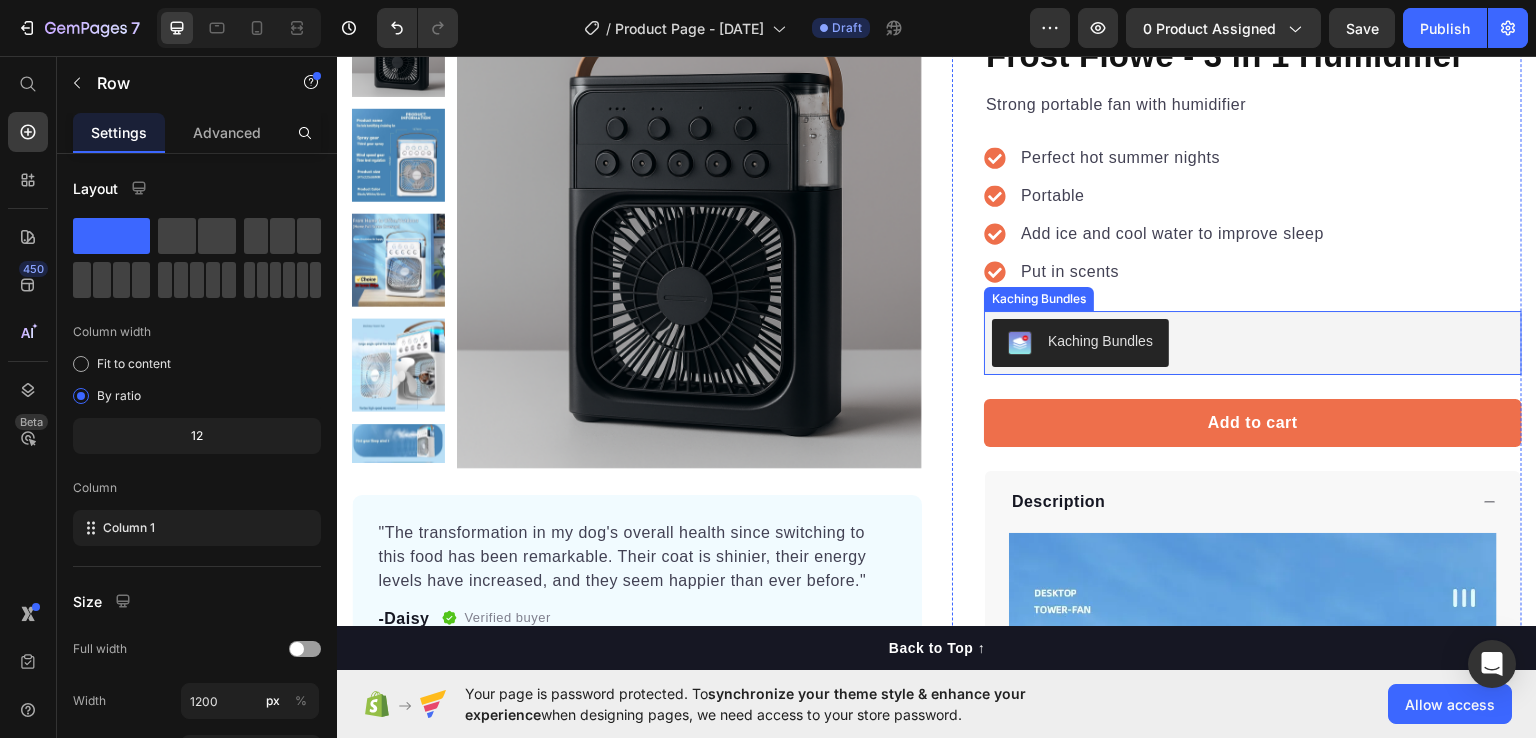 click on "Kaching Bundles" at bounding box center [1080, 342] 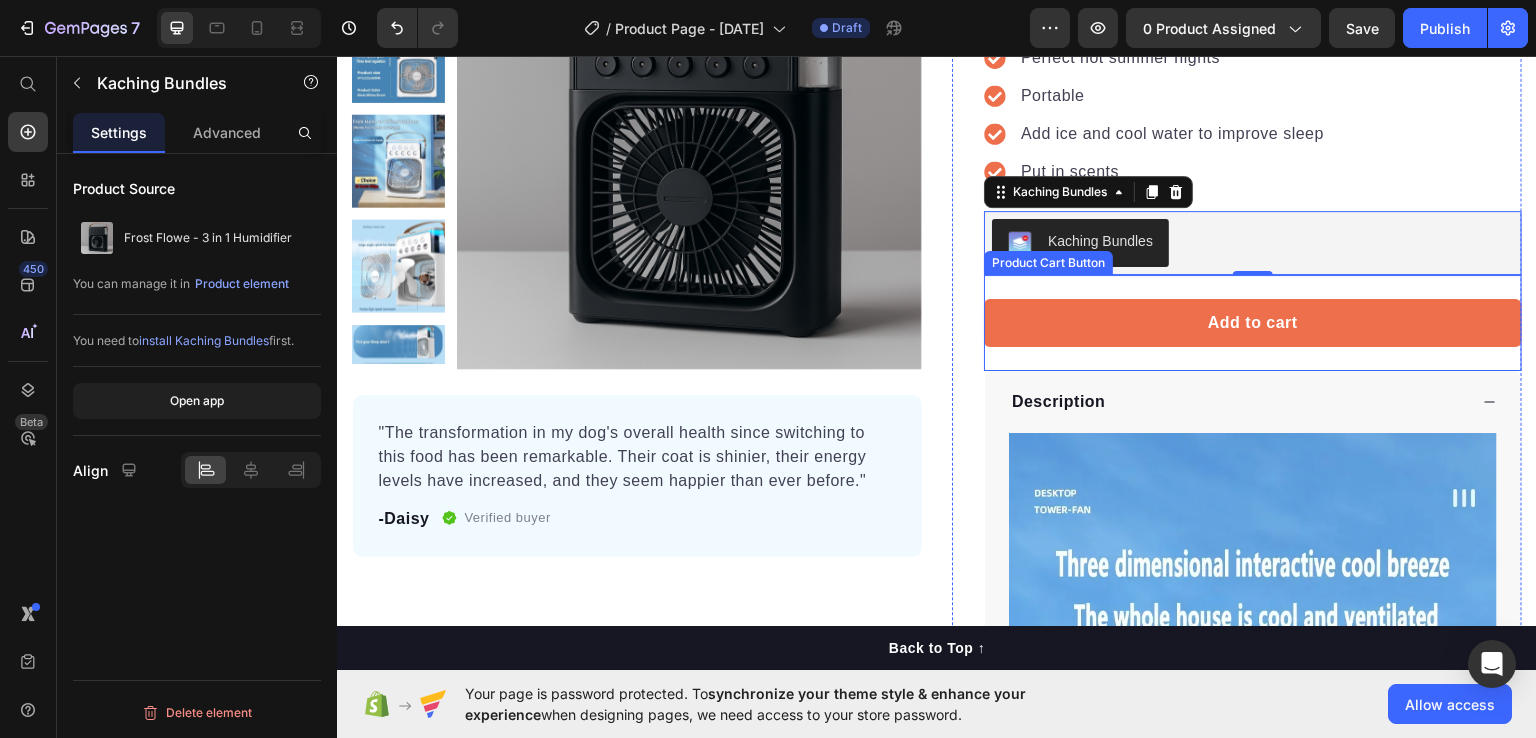 scroll, scrollTop: 500, scrollLeft: 0, axis: vertical 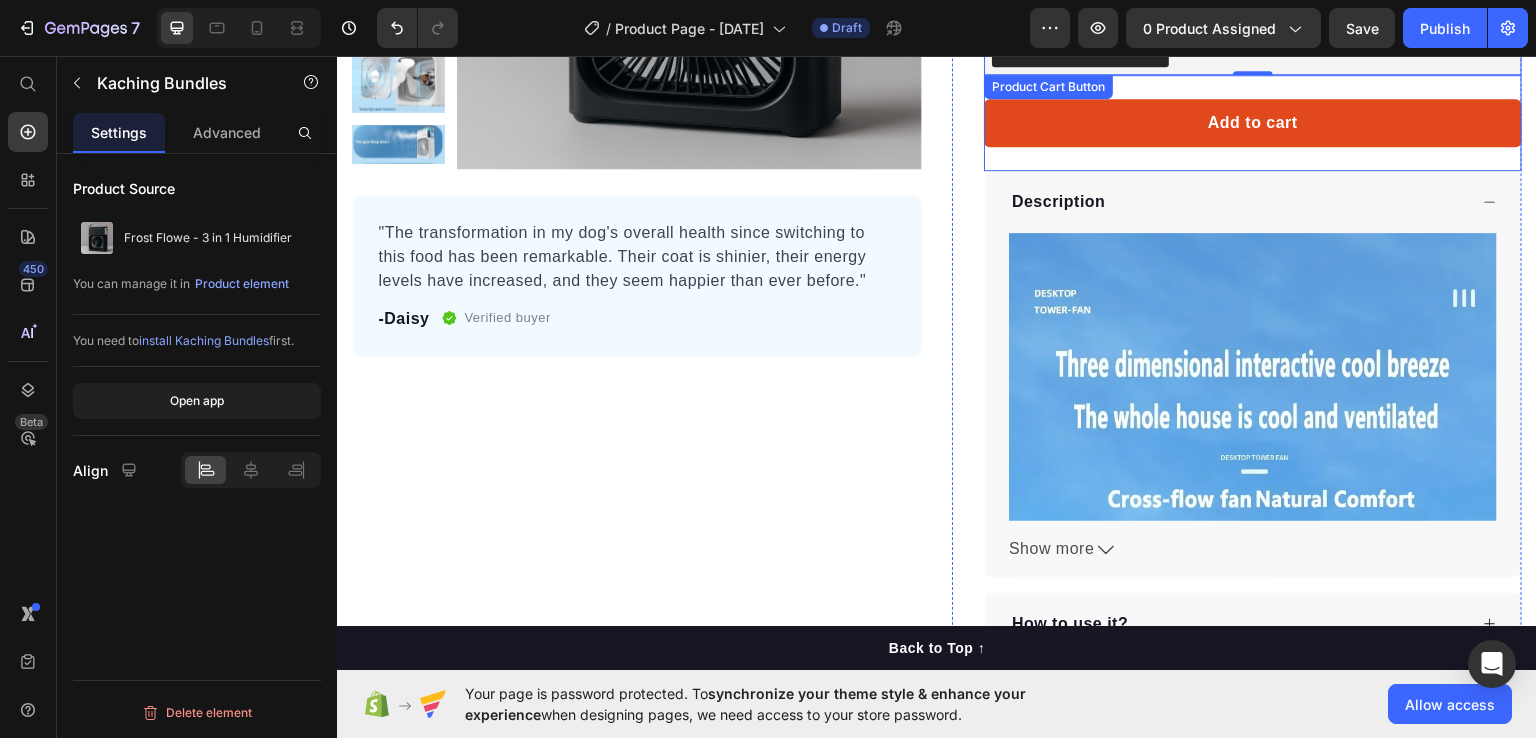 click on "Add to cart" at bounding box center (1253, 122) 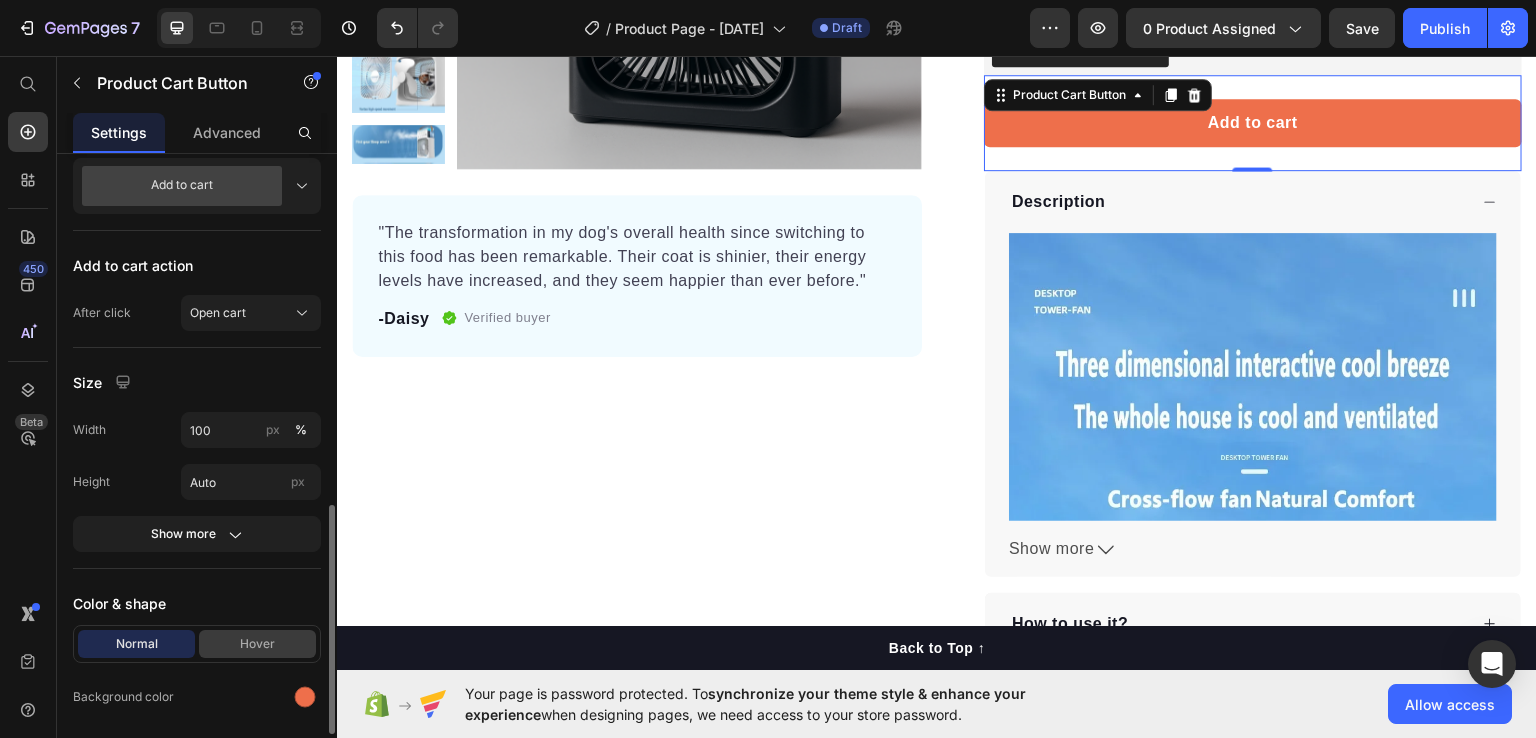 scroll, scrollTop: 700, scrollLeft: 0, axis: vertical 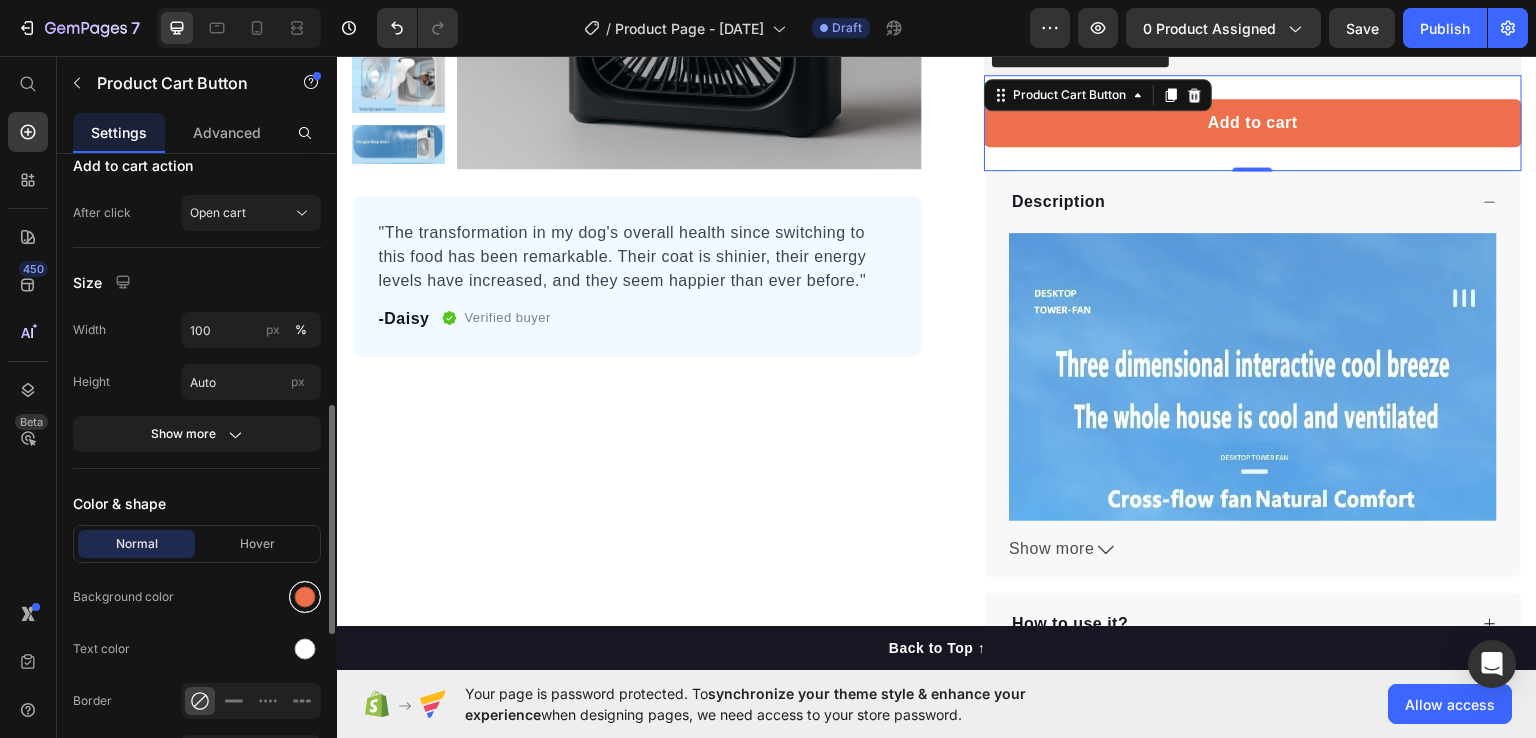 click at bounding box center (305, 597) 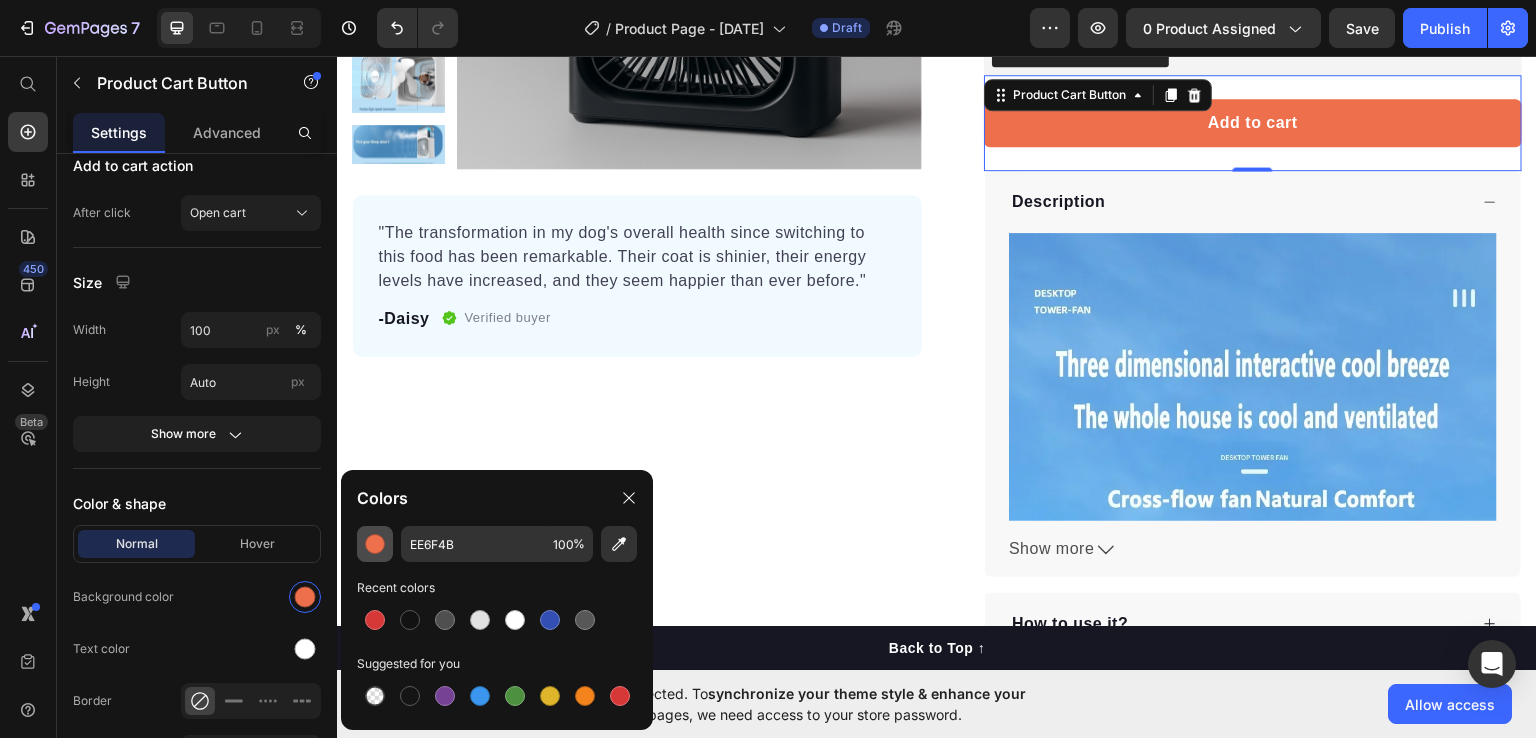 click at bounding box center (375, 544) 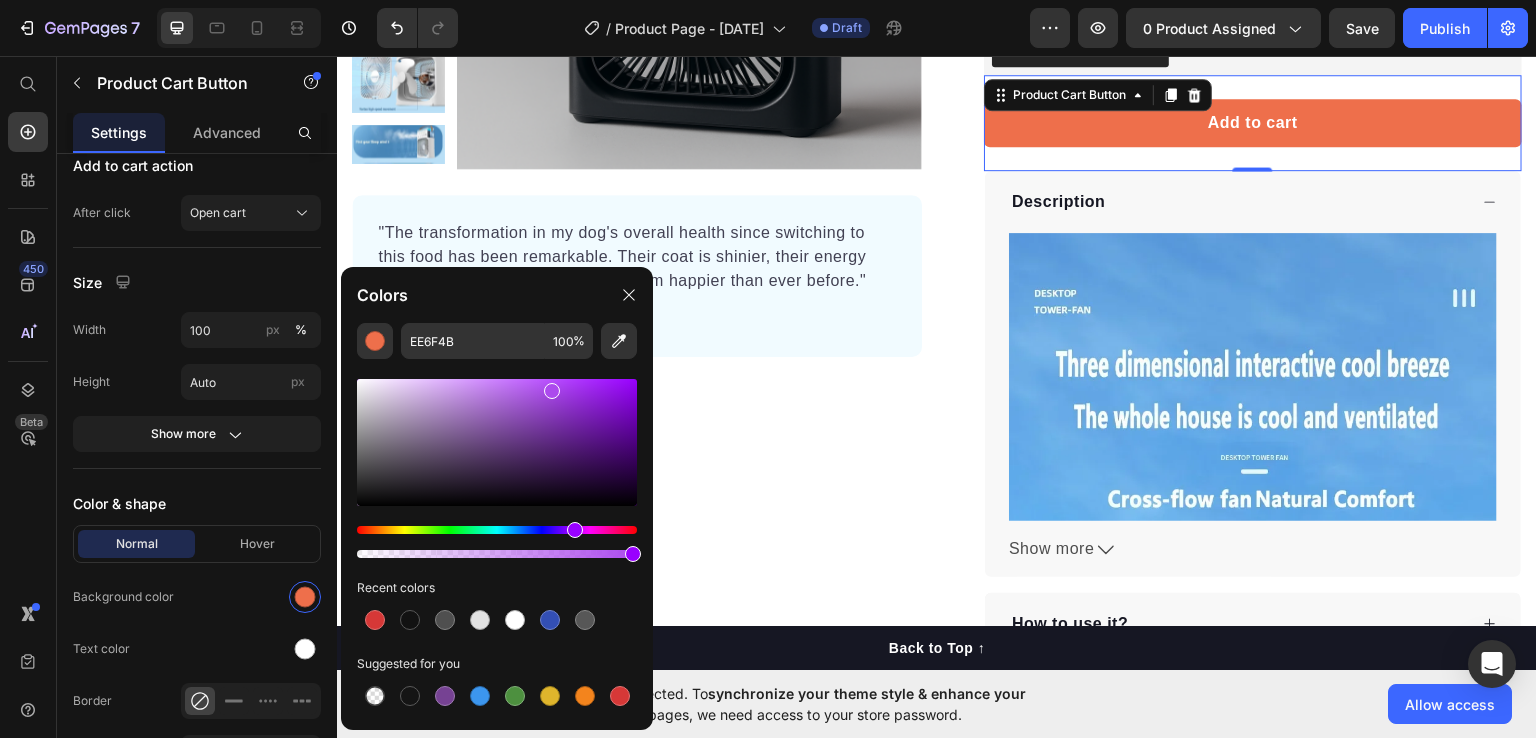 click at bounding box center [497, 530] 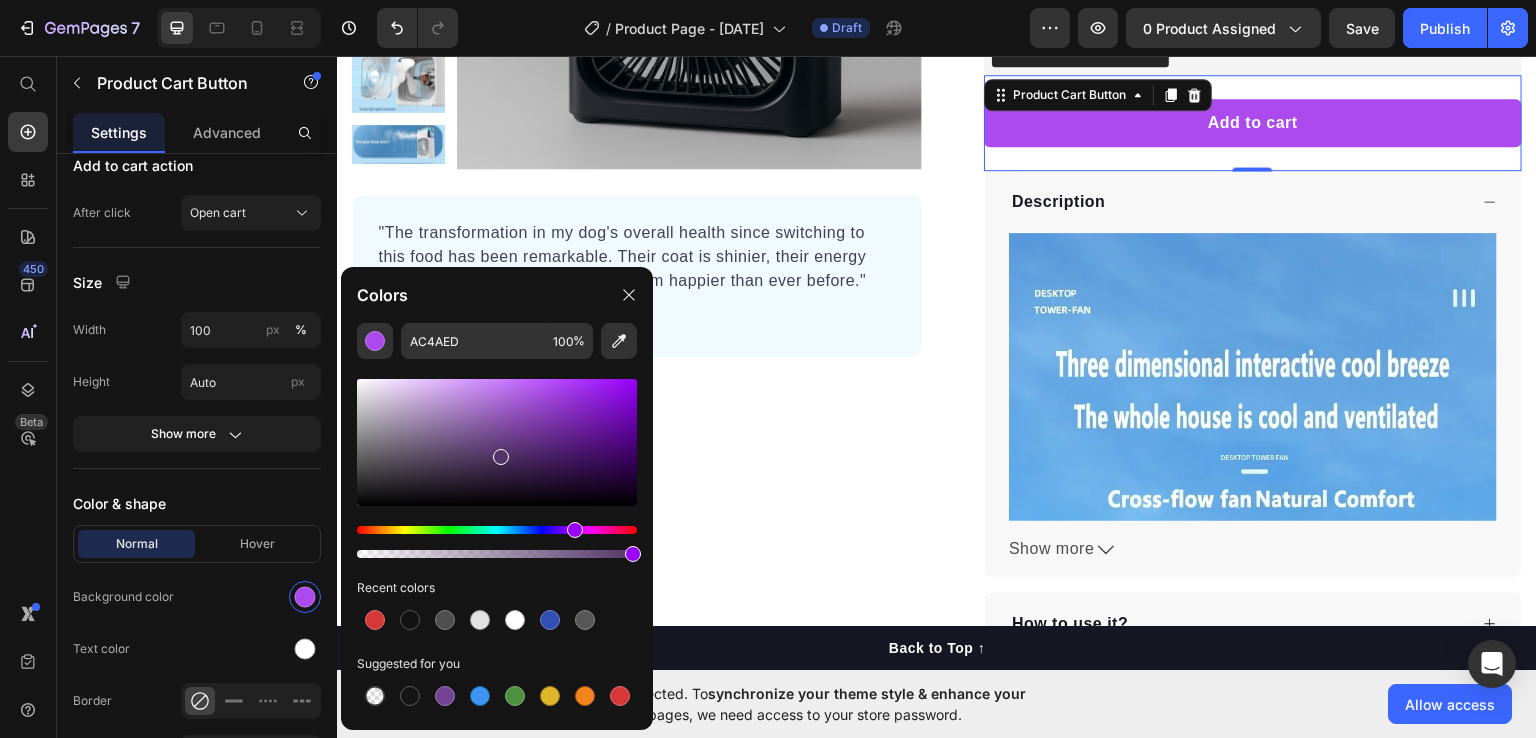 drag, startPoint x: 552, startPoint y: 387, endPoint x: 499, endPoint y: 453, distance: 84.646324 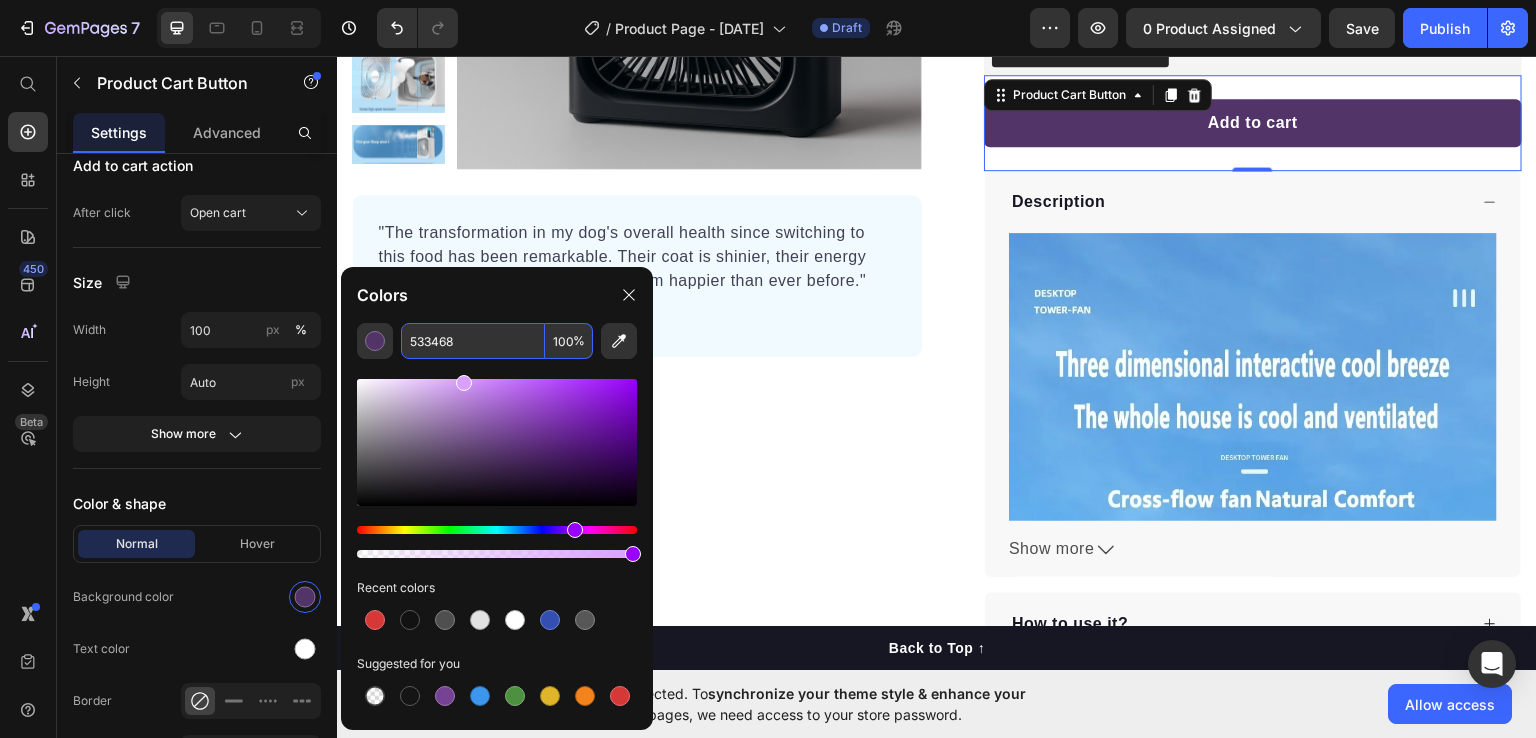 drag, startPoint x: 499, startPoint y: 453, endPoint x: 464, endPoint y: 354, distance: 105.00476 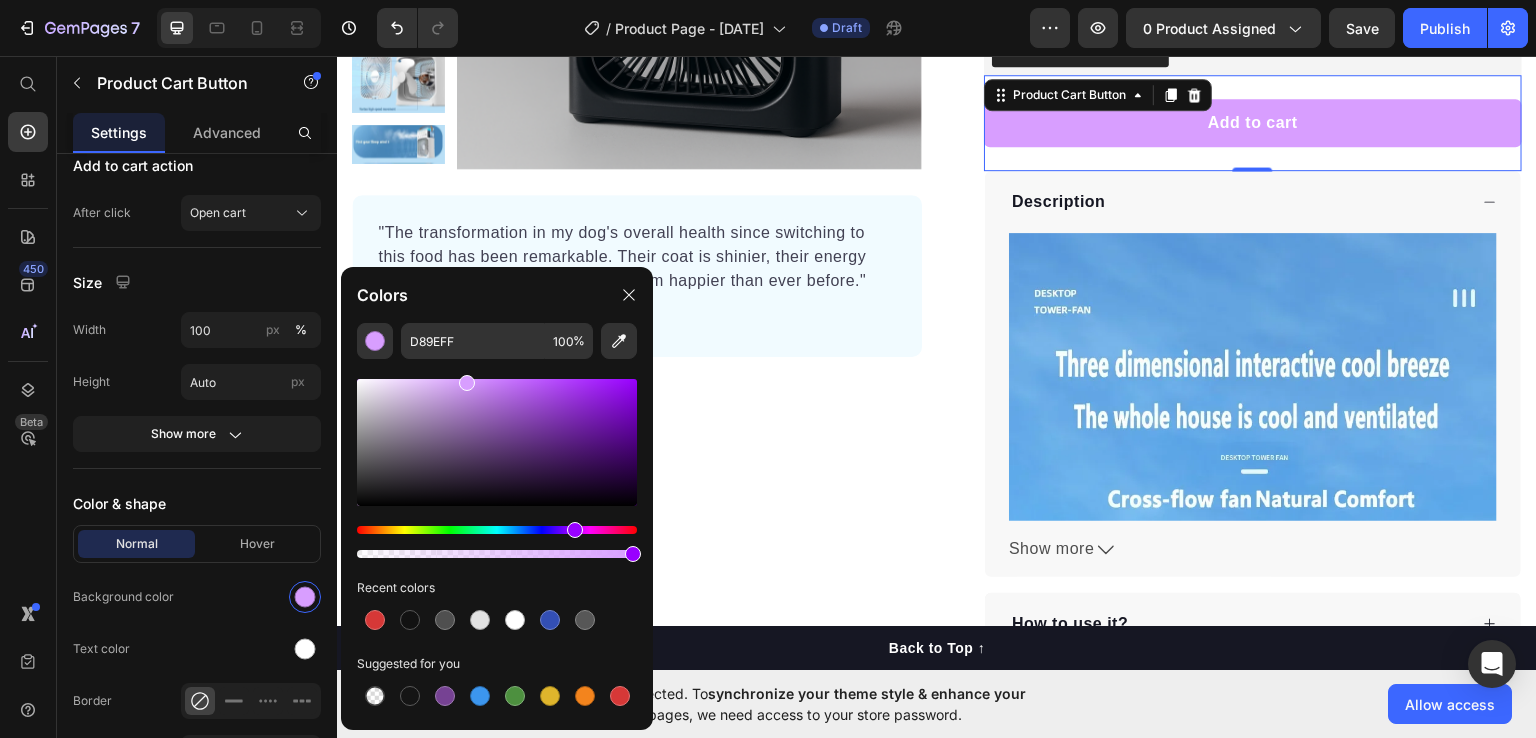 drag, startPoint x: 614, startPoint y: 560, endPoint x: 568, endPoint y: 544, distance: 48.703182 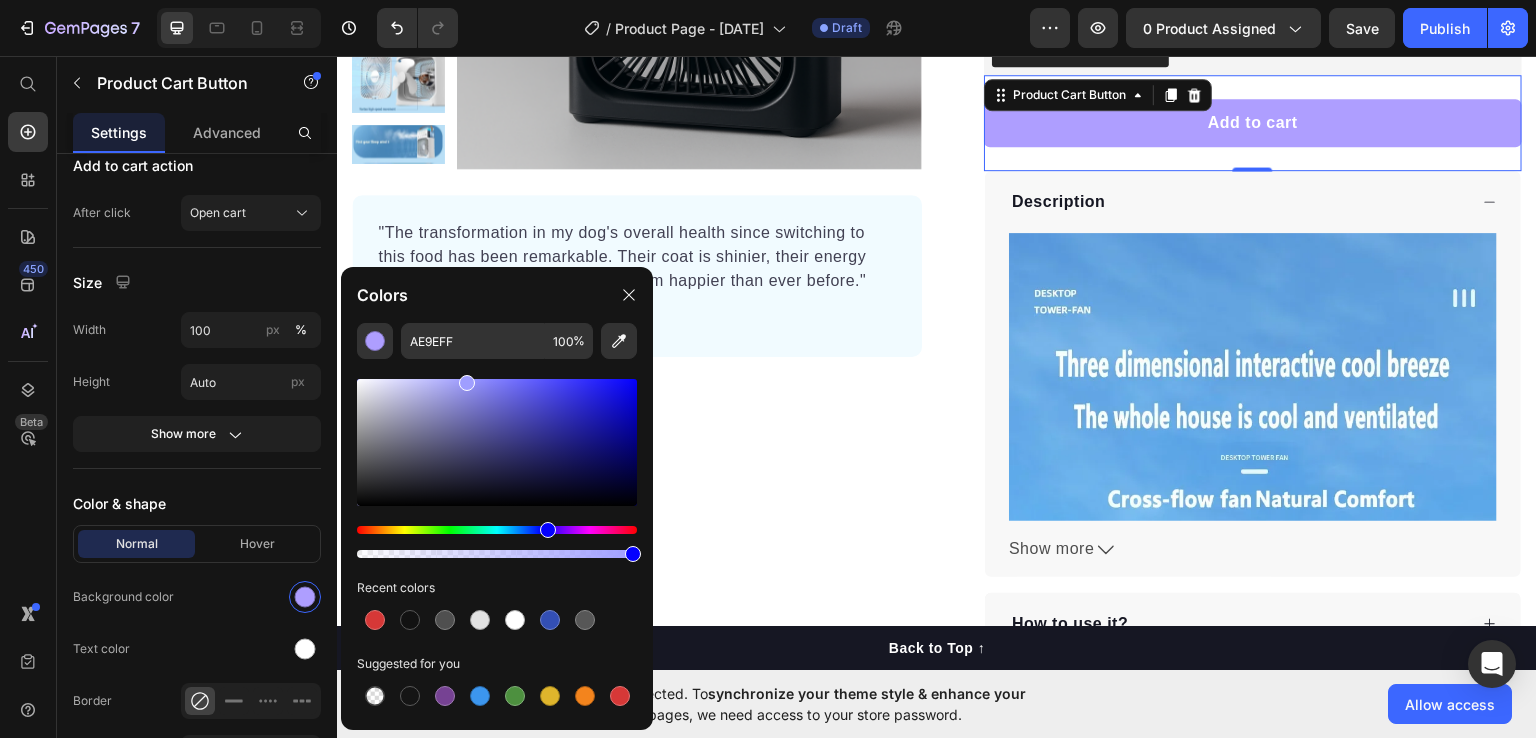 drag, startPoint x: 573, startPoint y: 533, endPoint x: 537, endPoint y: 538, distance: 36.345562 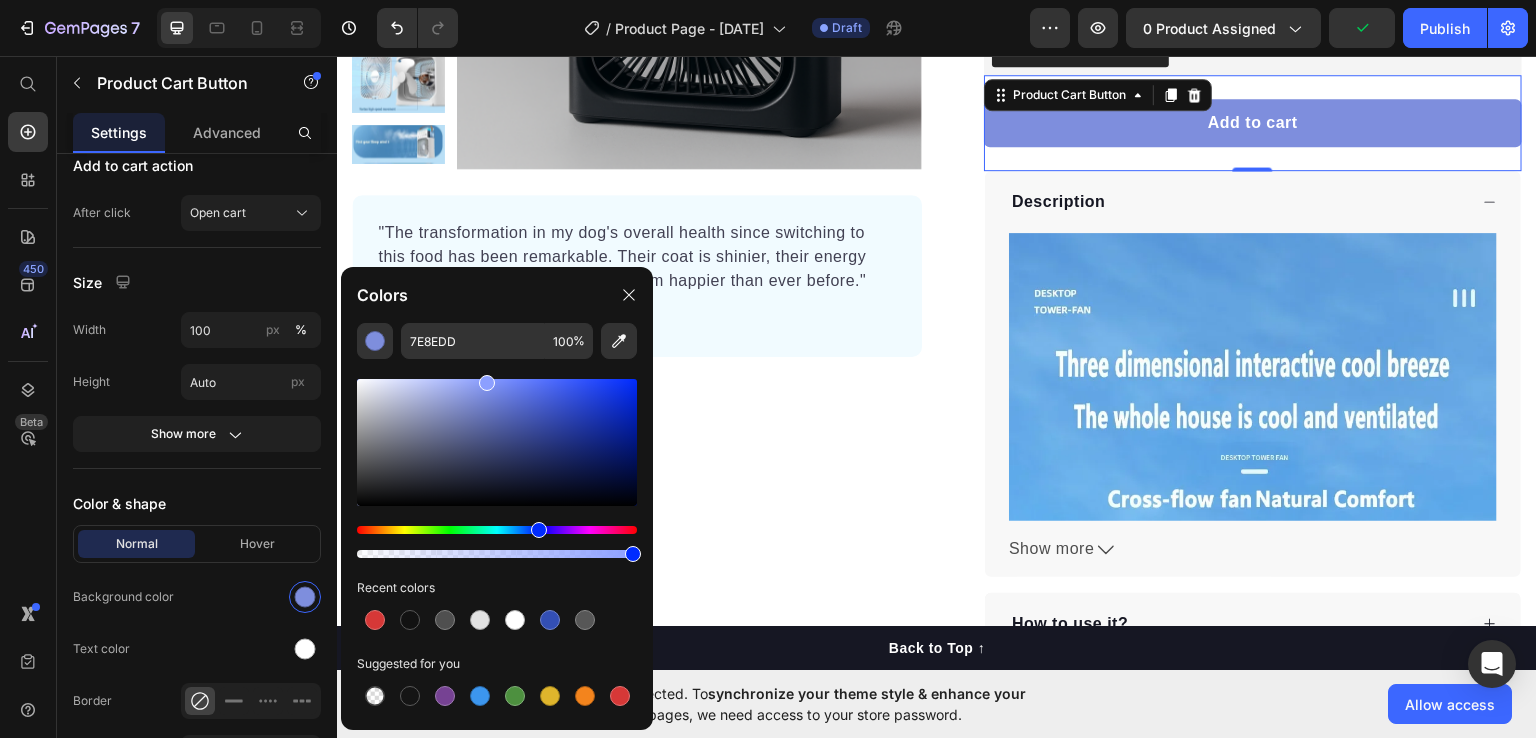 drag, startPoint x: 465, startPoint y: 400, endPoint x: 486, endPoint y: 373, distance: 34.20526 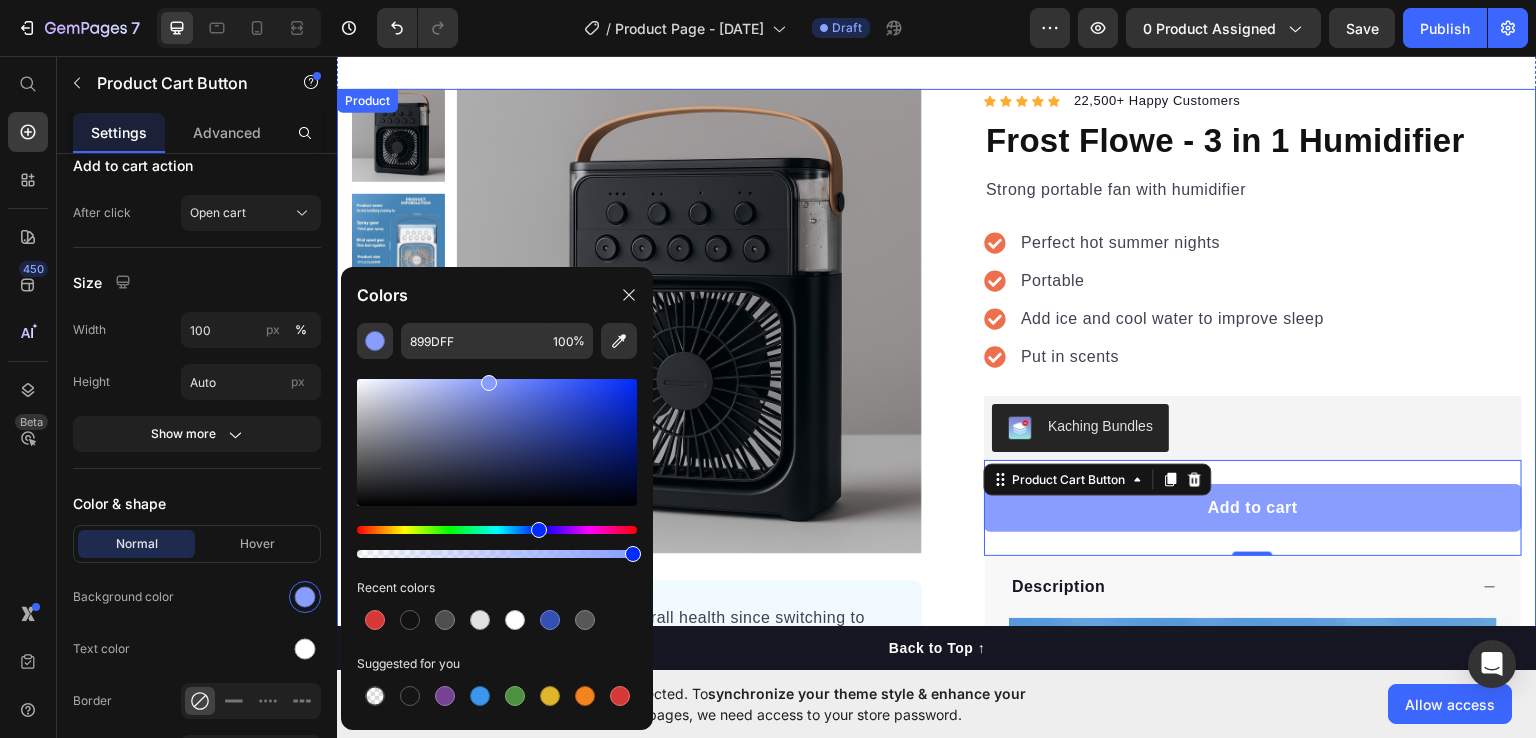 scroll, scrollTop: 300, scrollLeft: 0, axis: vertical 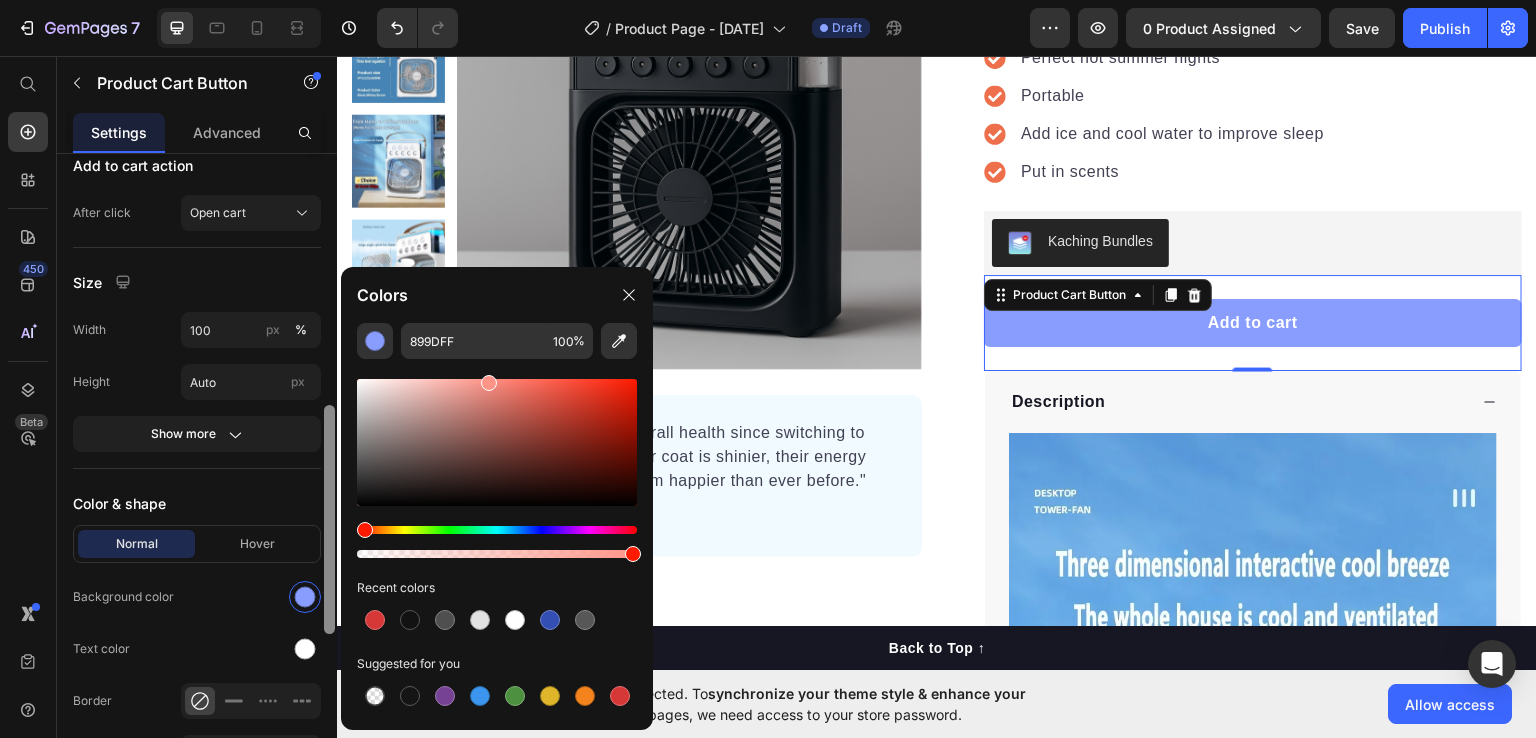 drag, startPoint x: 538, startPoint y: 533, endPoint x: 328, endPoint y: 521, distance: 210.34258 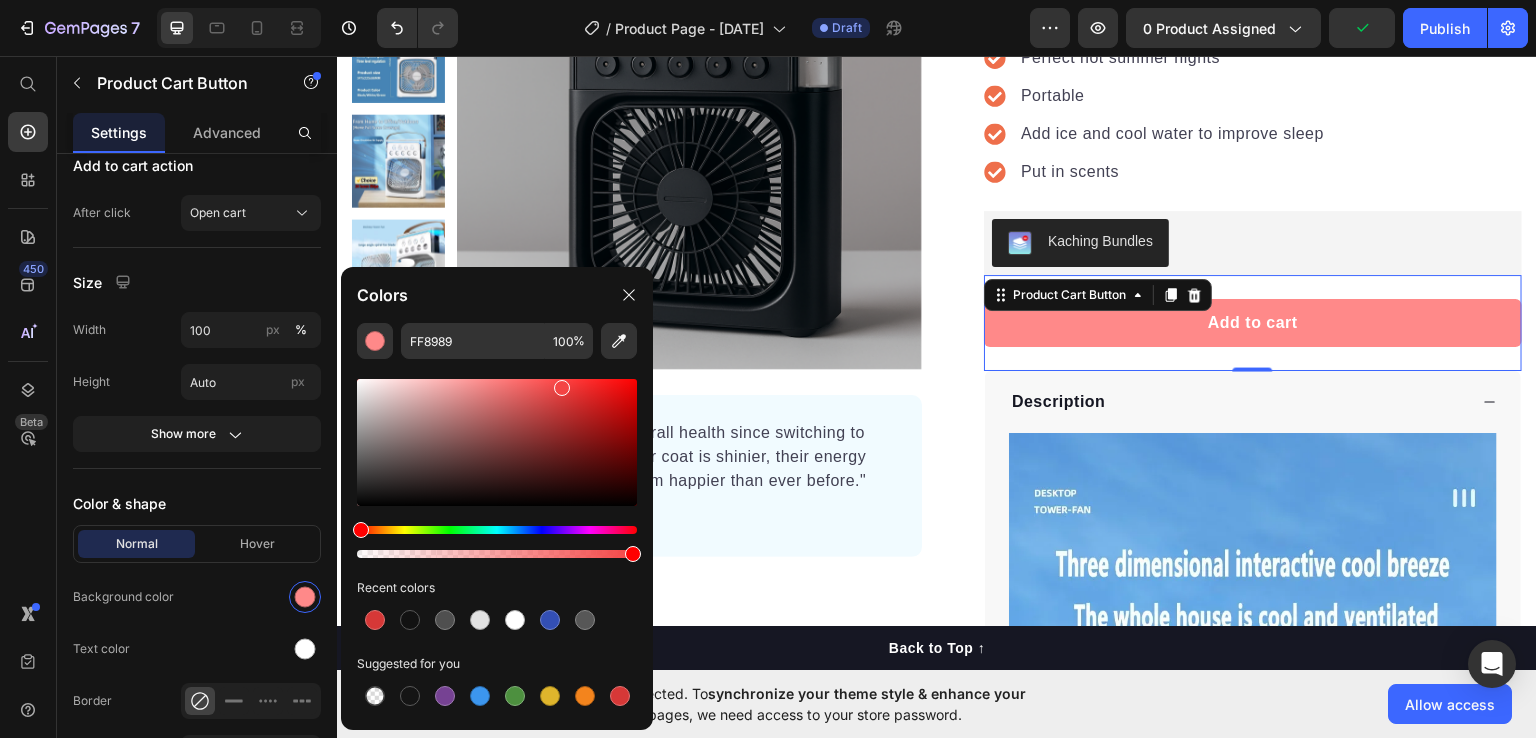 drag, startPoint x: 482, startPoint y: 384, endPoint x: 562, endPoint y: 382, distance: 80.024994 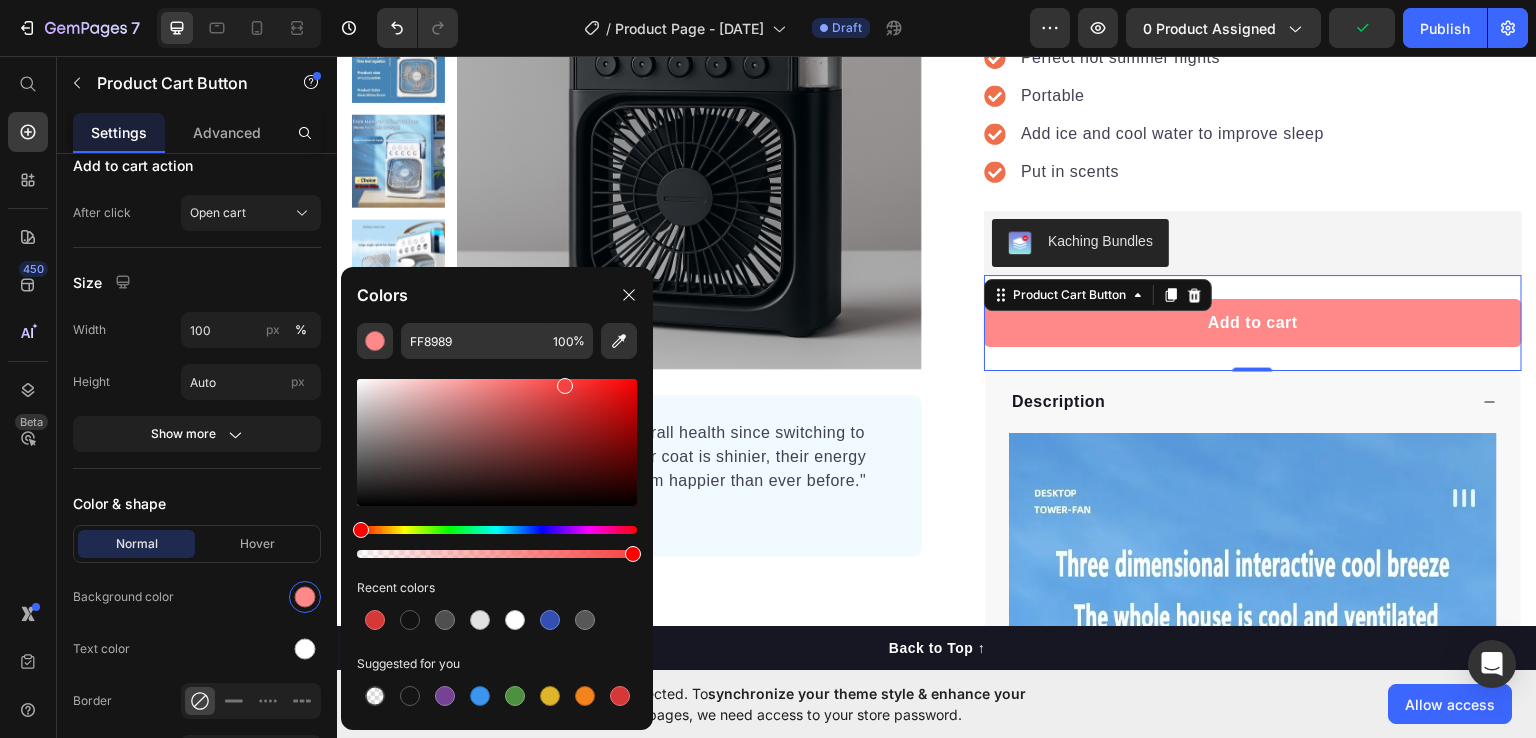 type on "F74242" 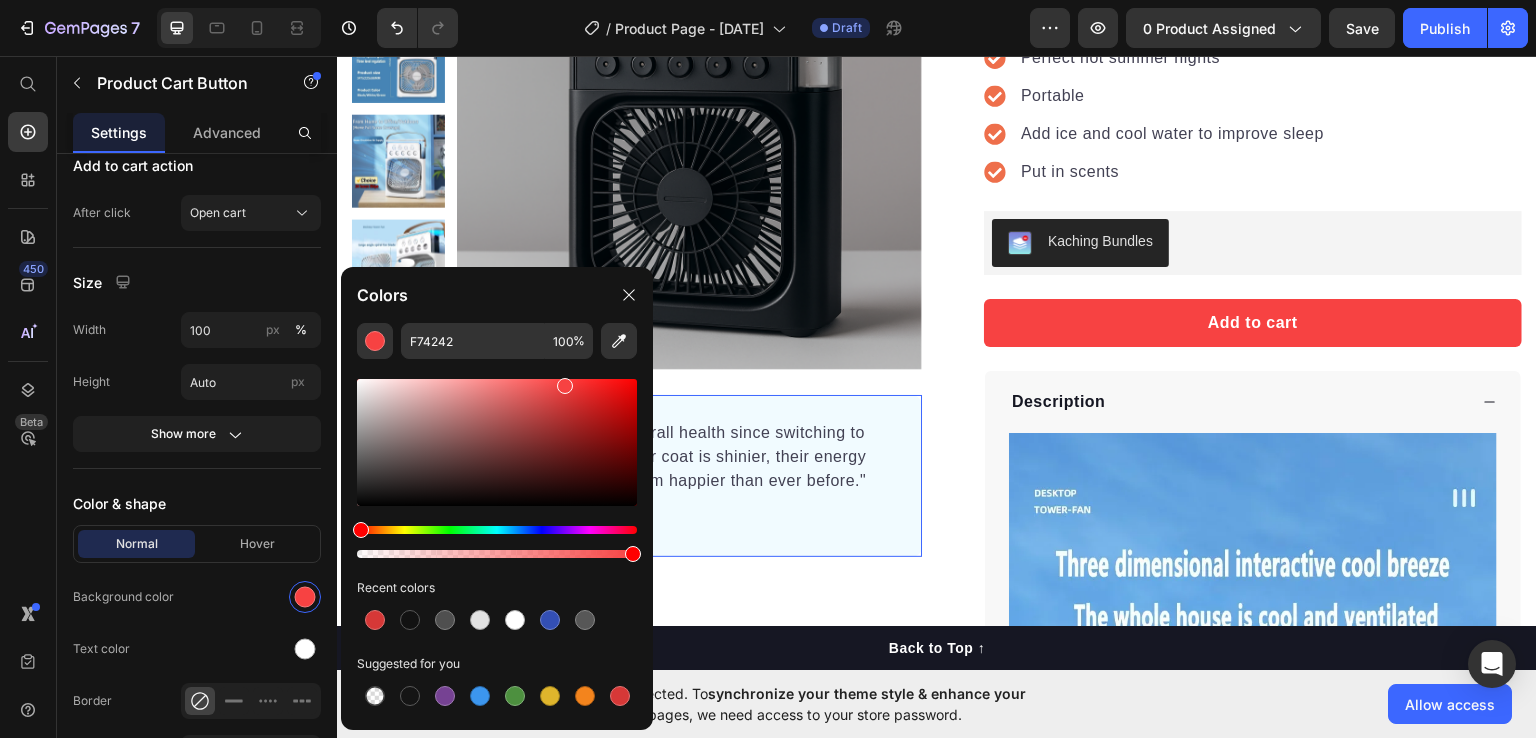 click on ""The transformation in my dog's overall health since switching to this food has been remarkable. Their coat is shinier, their energy levels have increased, and they seem happier than ever before." Text block -Daisy Text block
Verified buyer Item list Row Row" at bounding box center (637, 475) 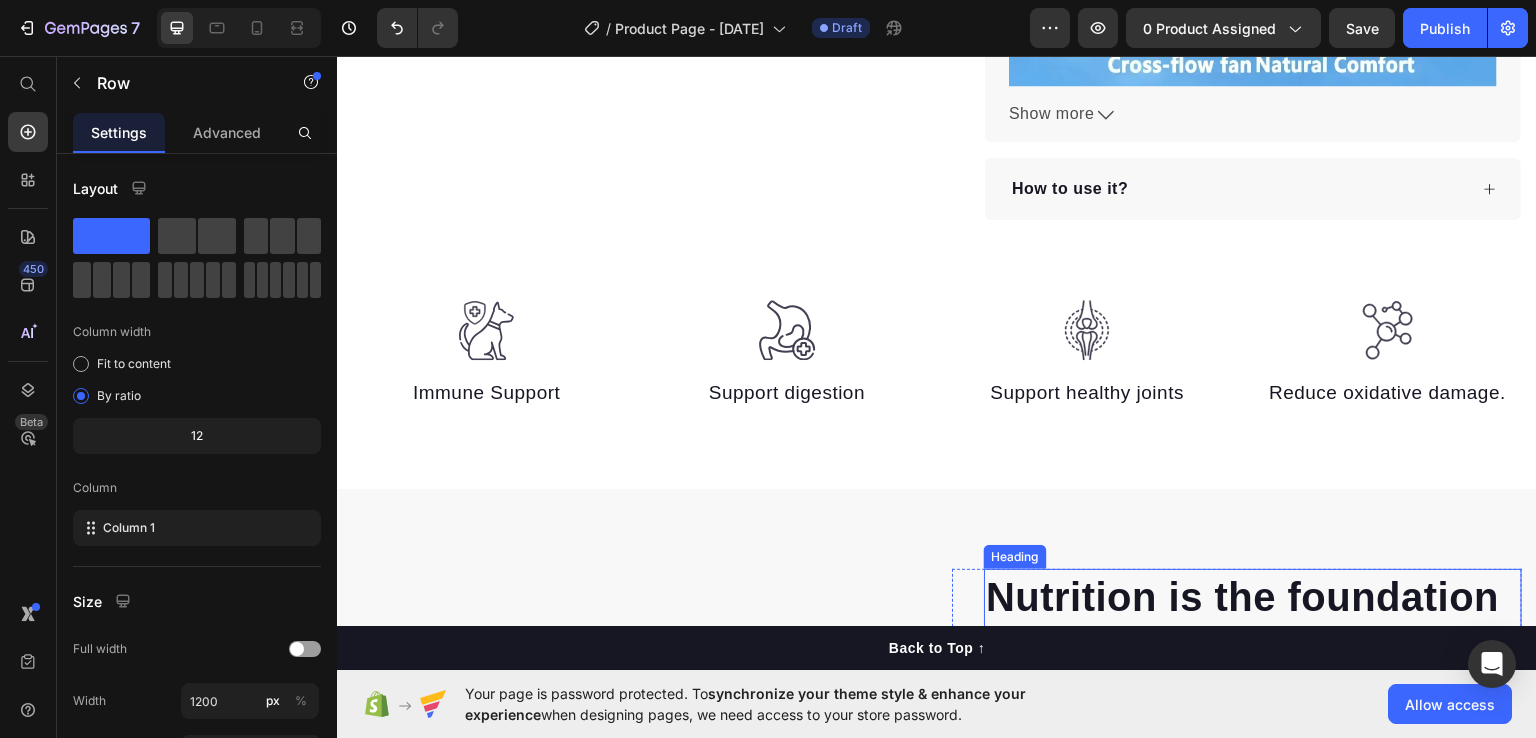 scroll, scrollTop: 800, scrollLeft: 0, axis: vertical 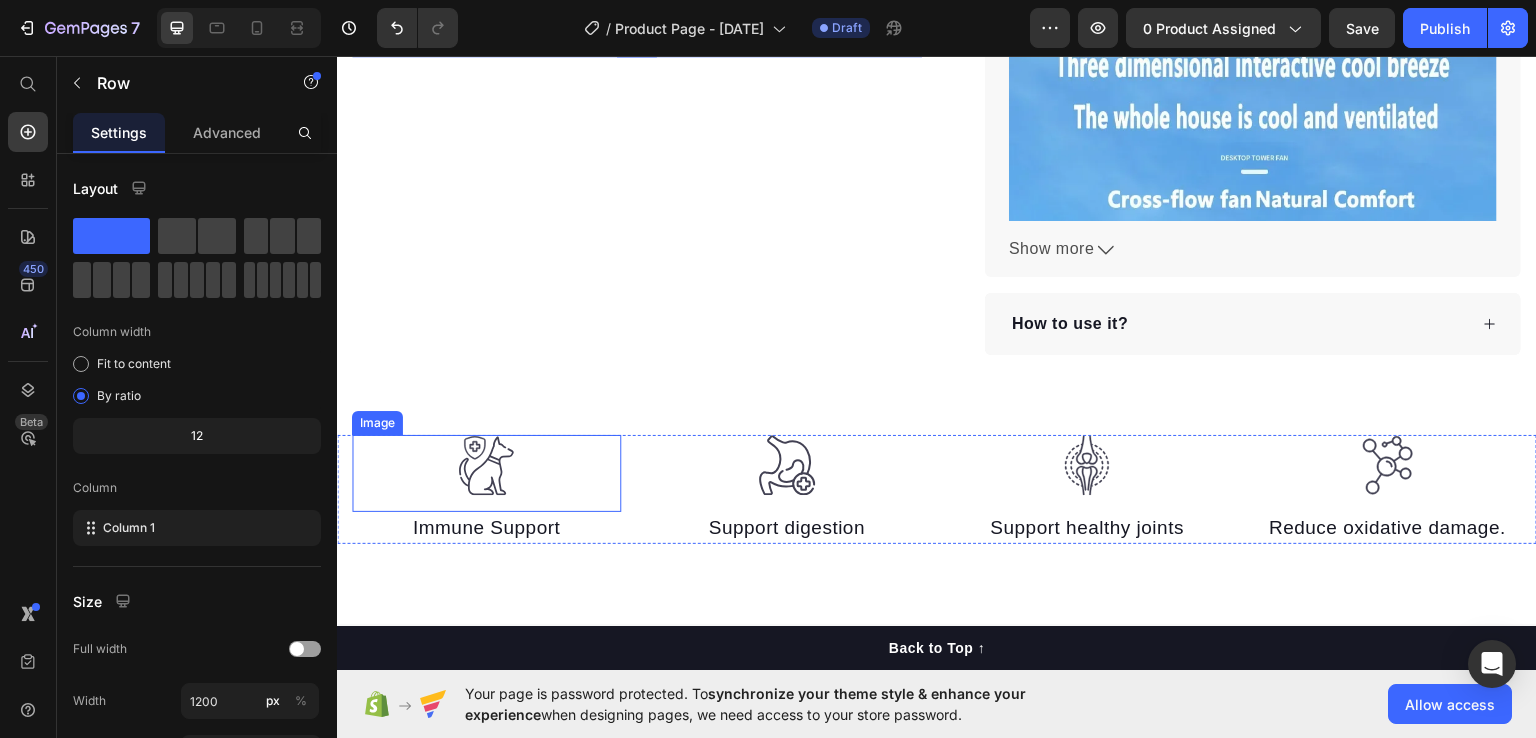 click at bounding box center [486, 472] 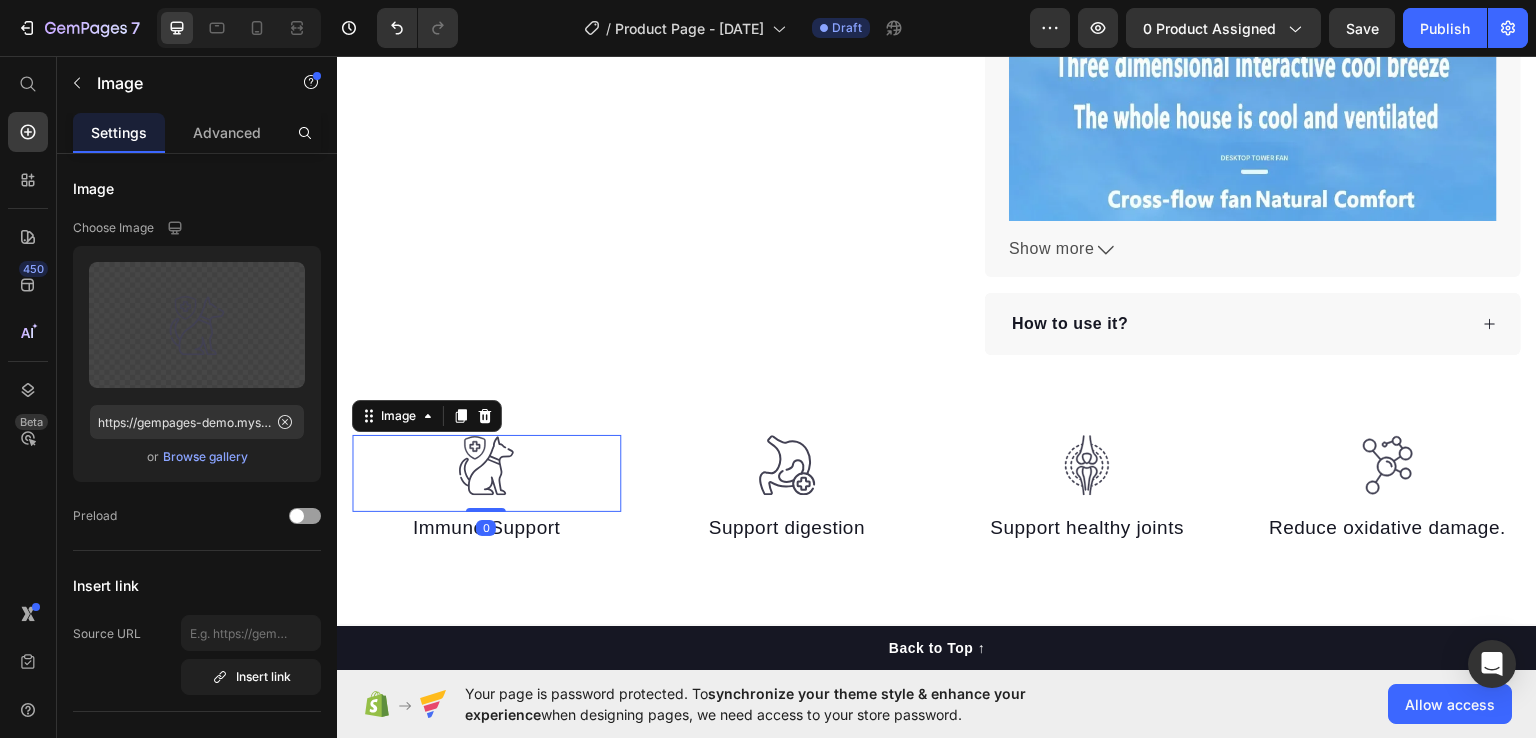 click at bounding box center (486, 472) 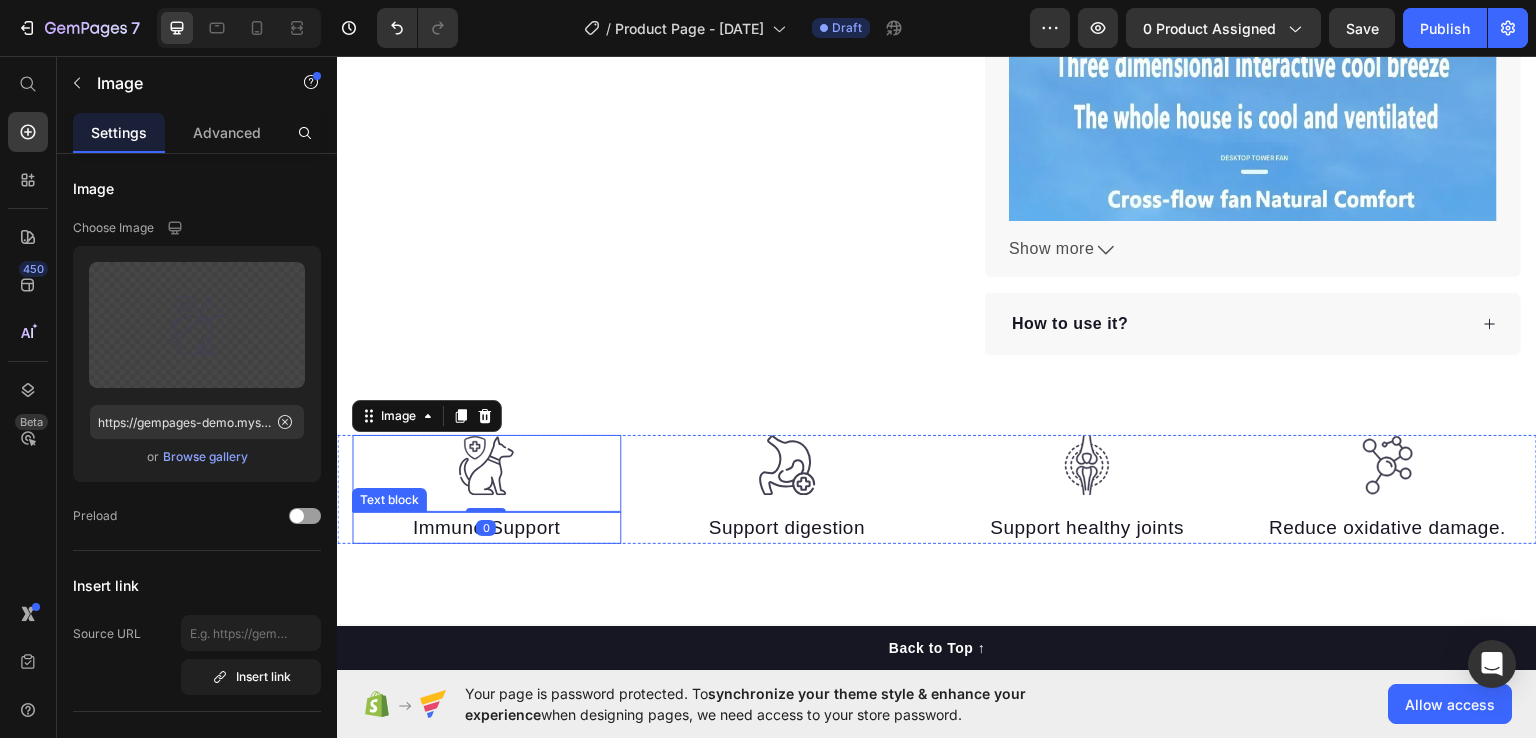 click on "Immune Support" at bounding box center (486, 527) 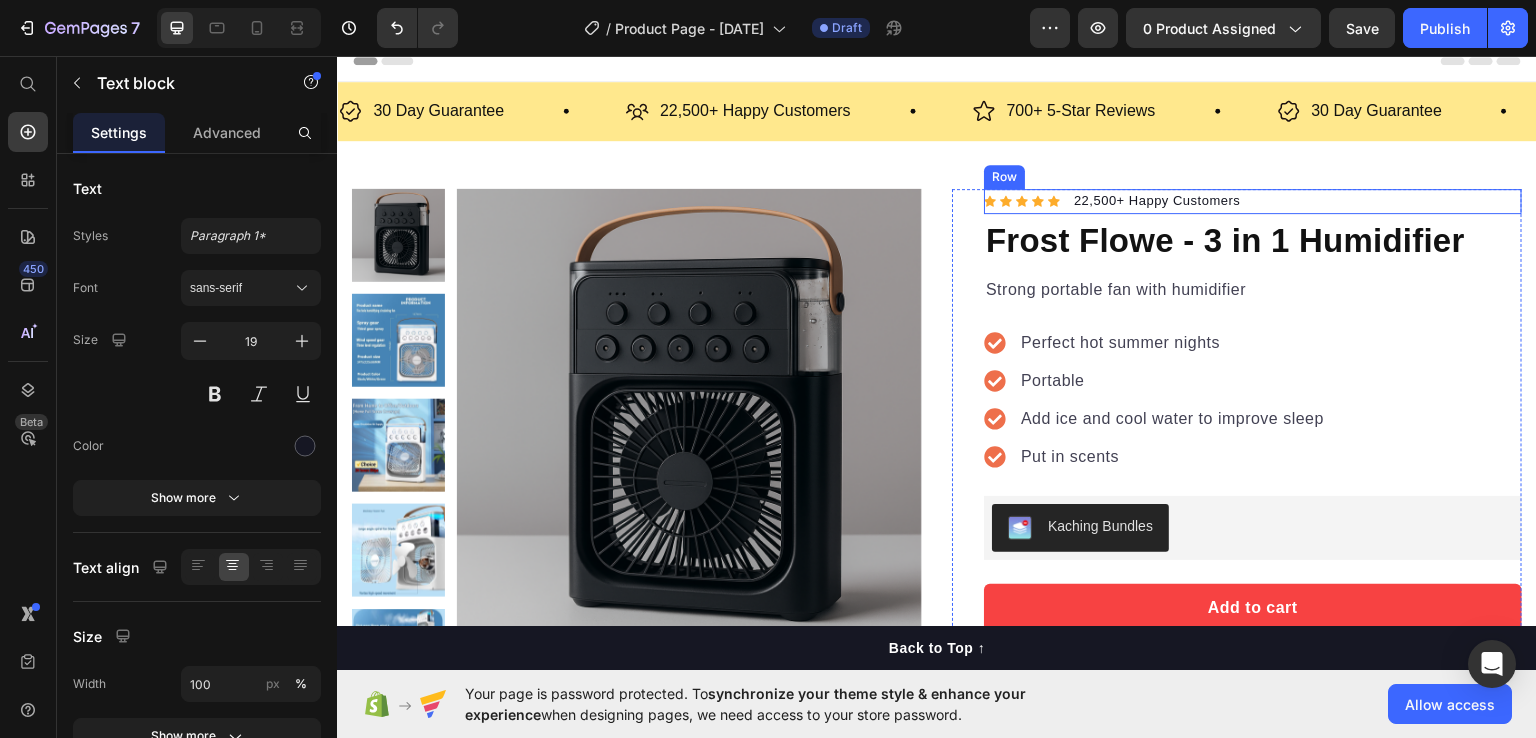 scroll, scrollTop: 0, scrollLeft: 0, axis: both 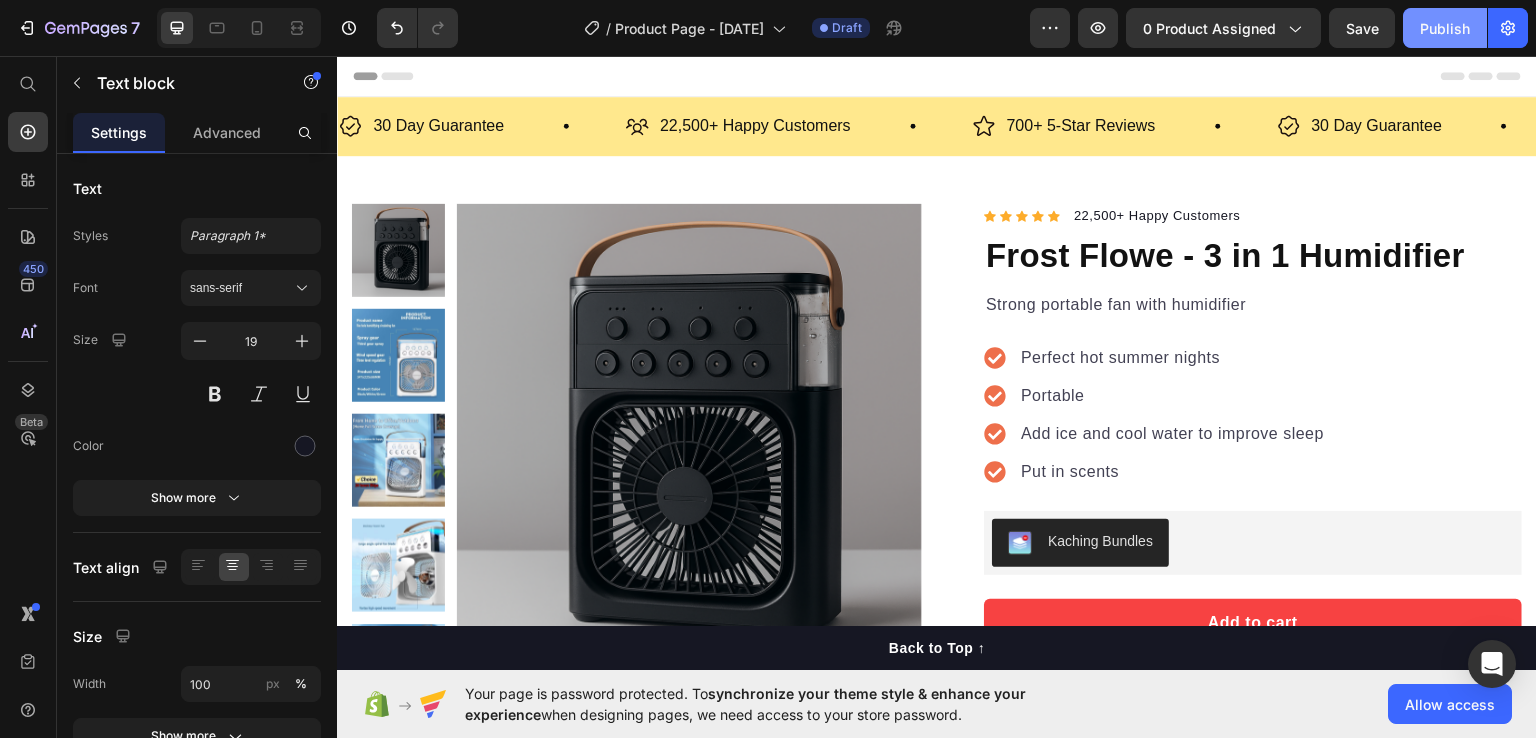click on "Publish" at bounding box center [1445, 28] 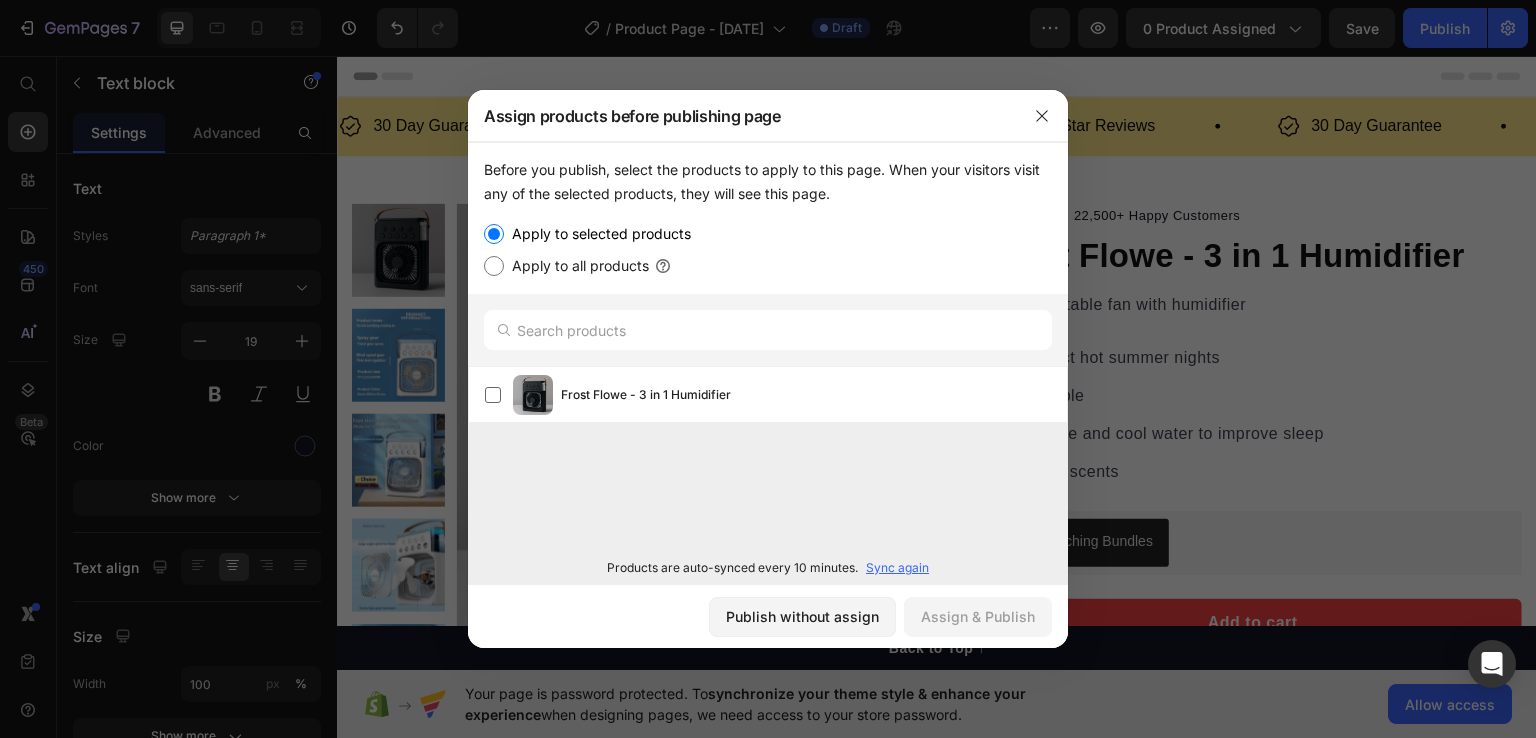 click 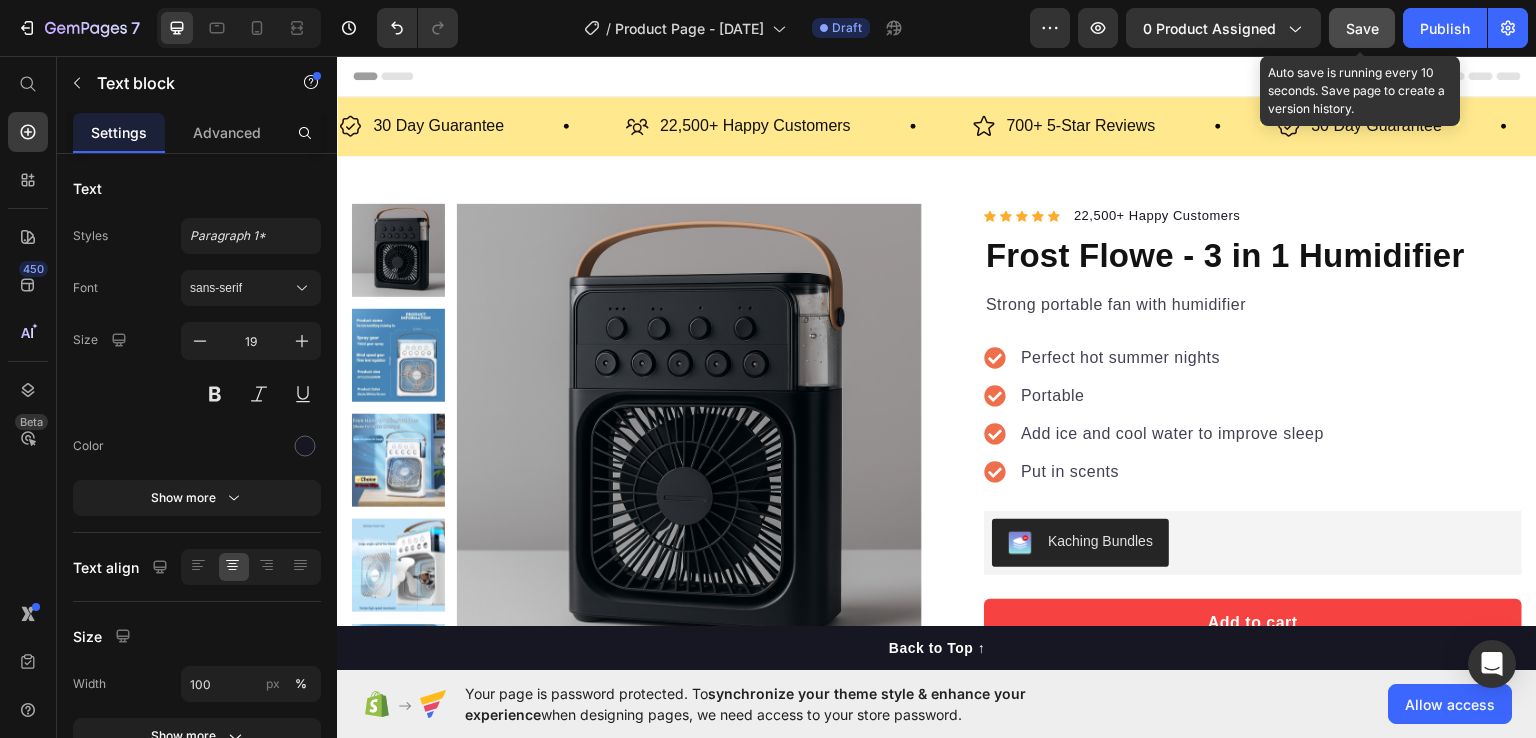 click on "Save" 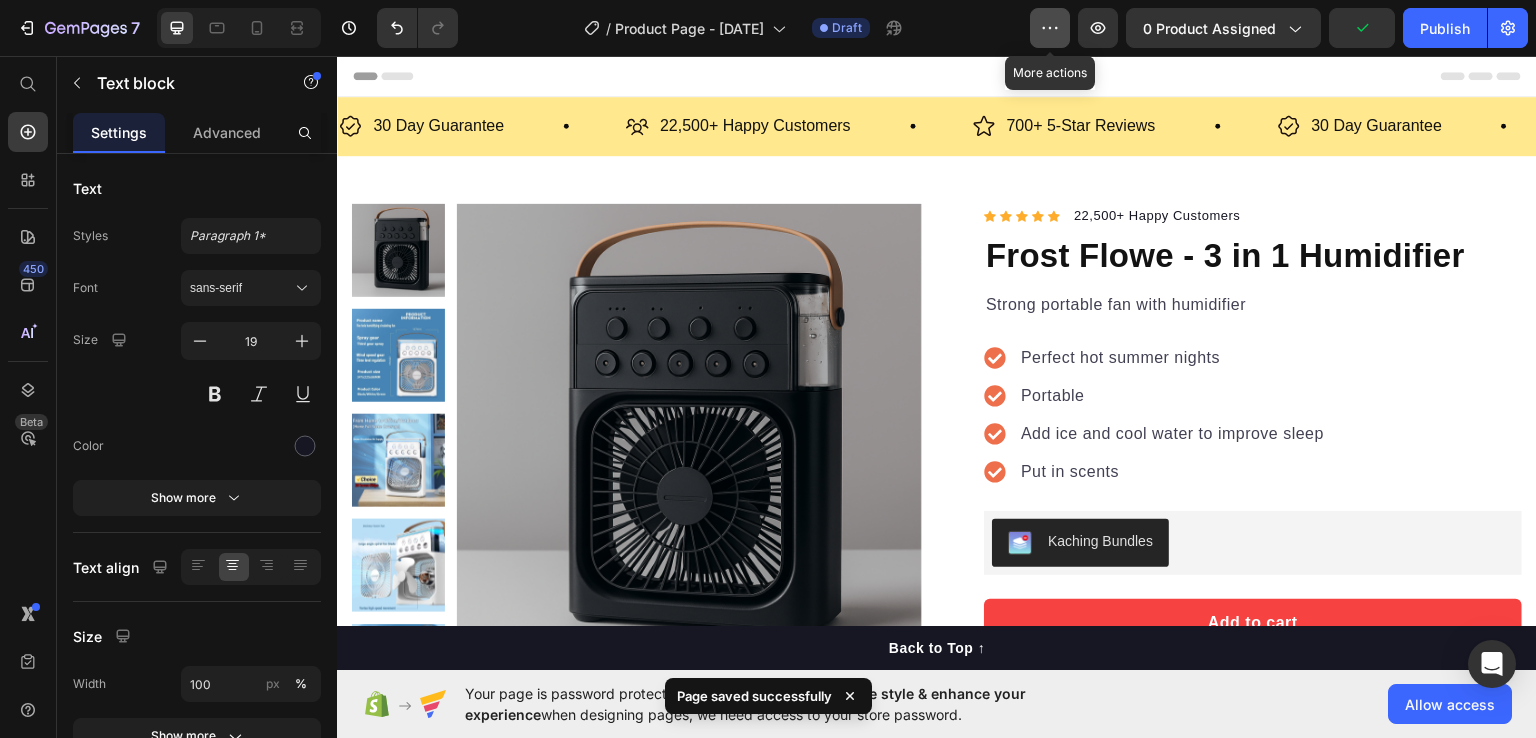 click 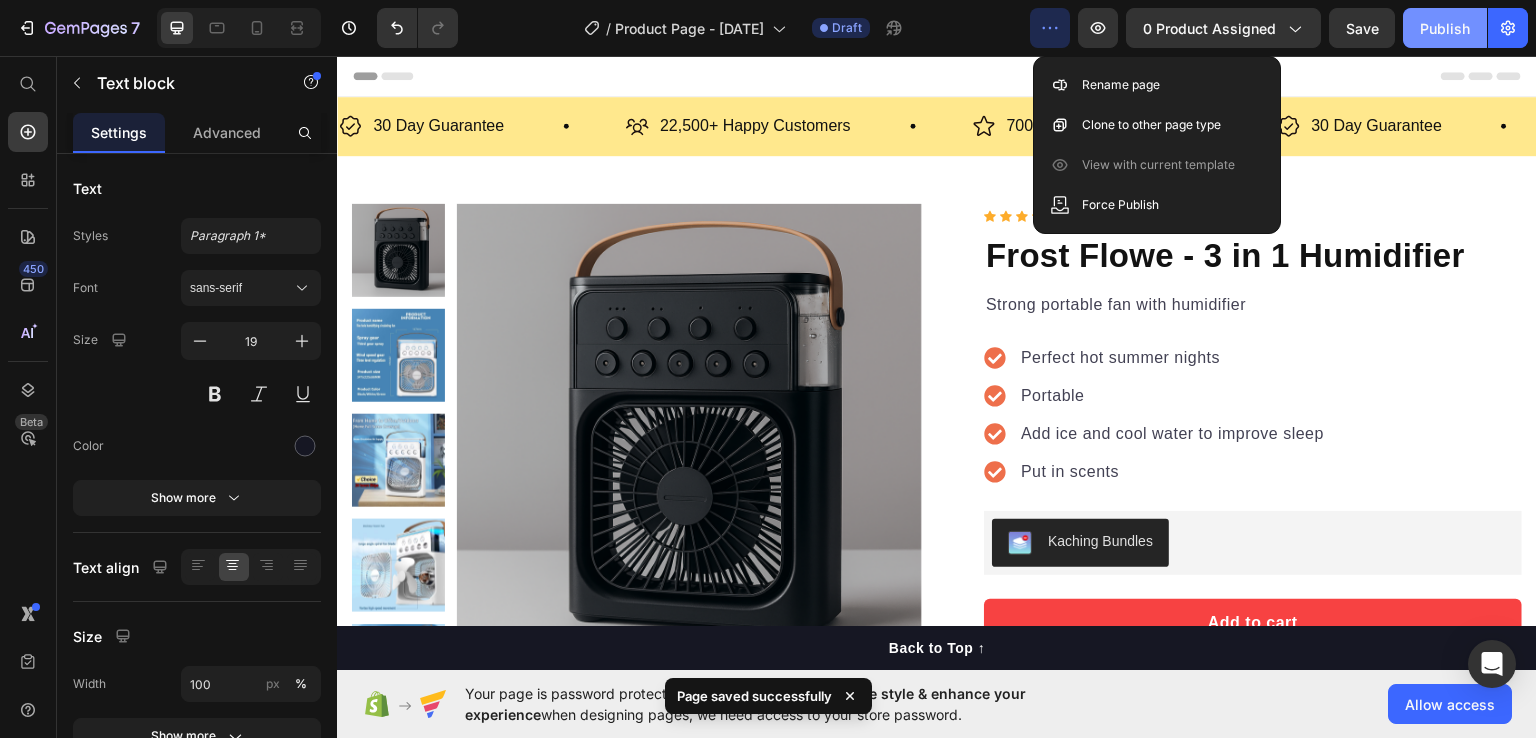 click on "Publish" 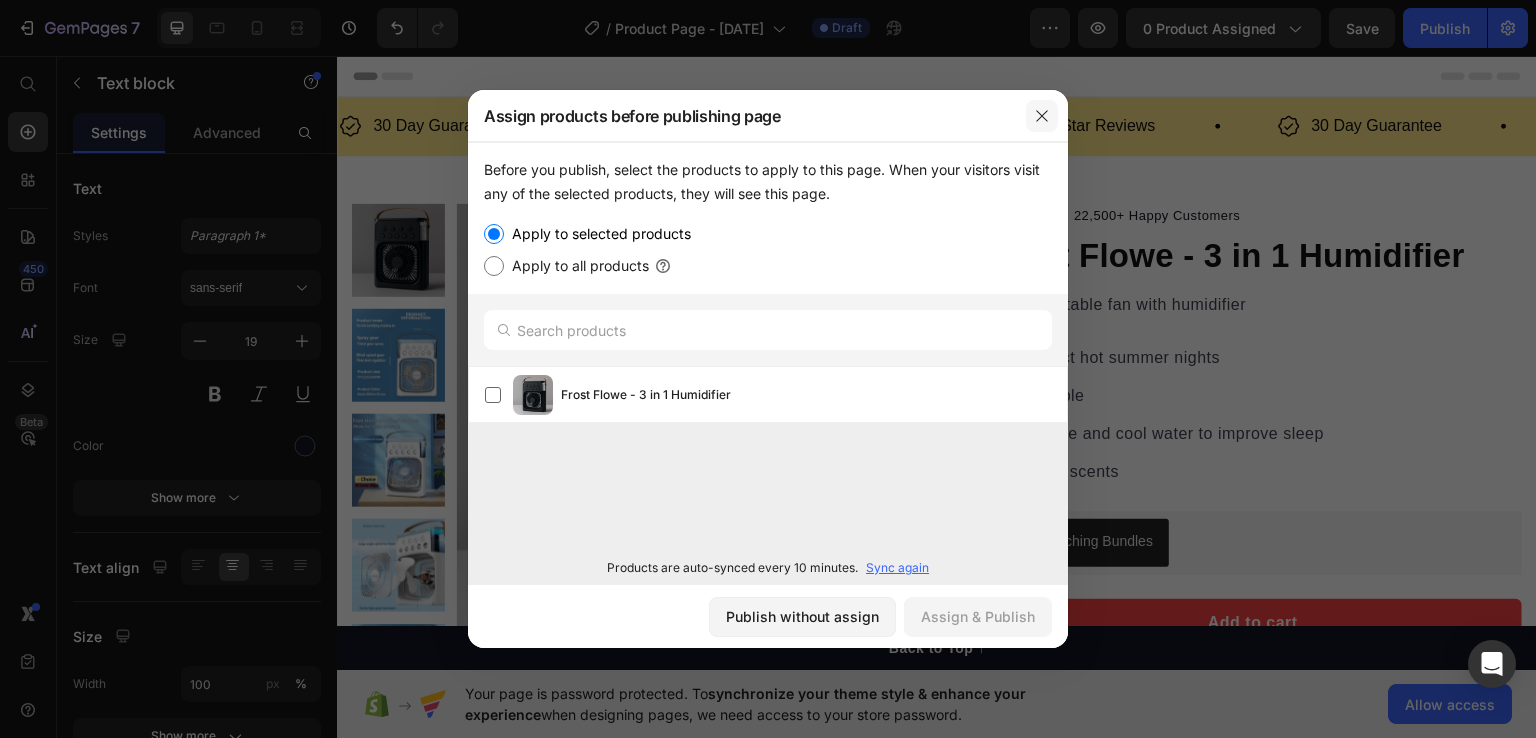 click at bounding box center [1042, 116] 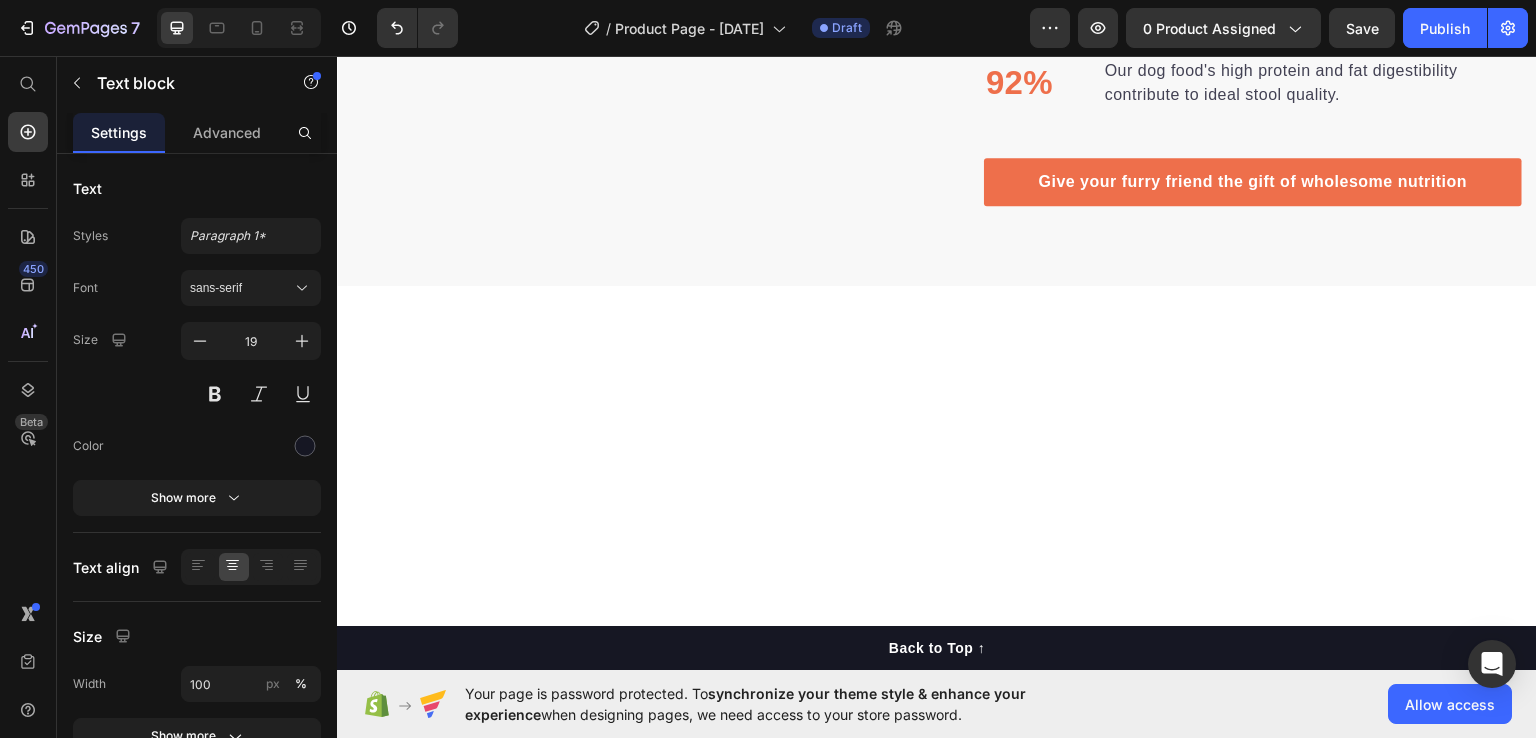 scroll, scrollTop: 604, scrollLeft: 0, axis: vertical 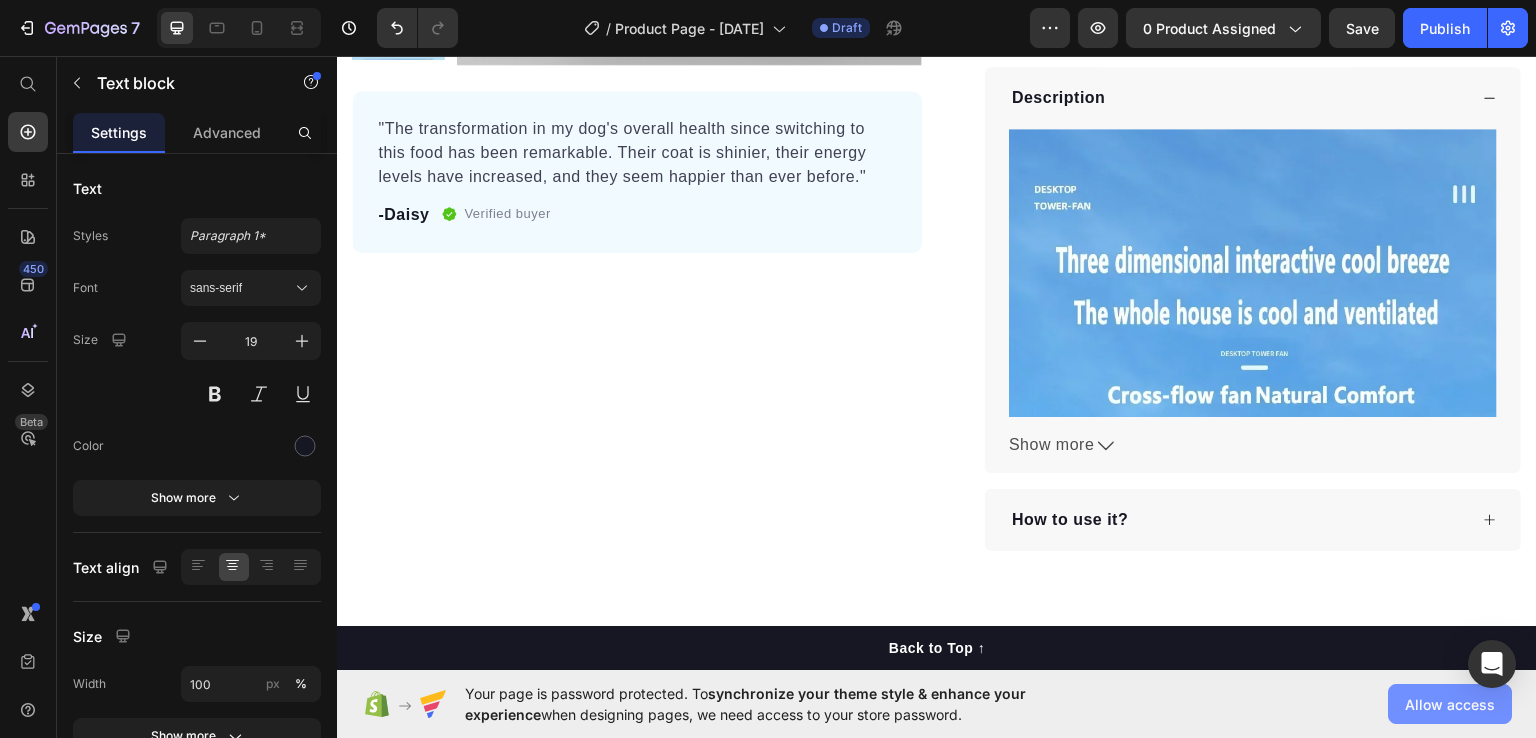 click on "Allow access" 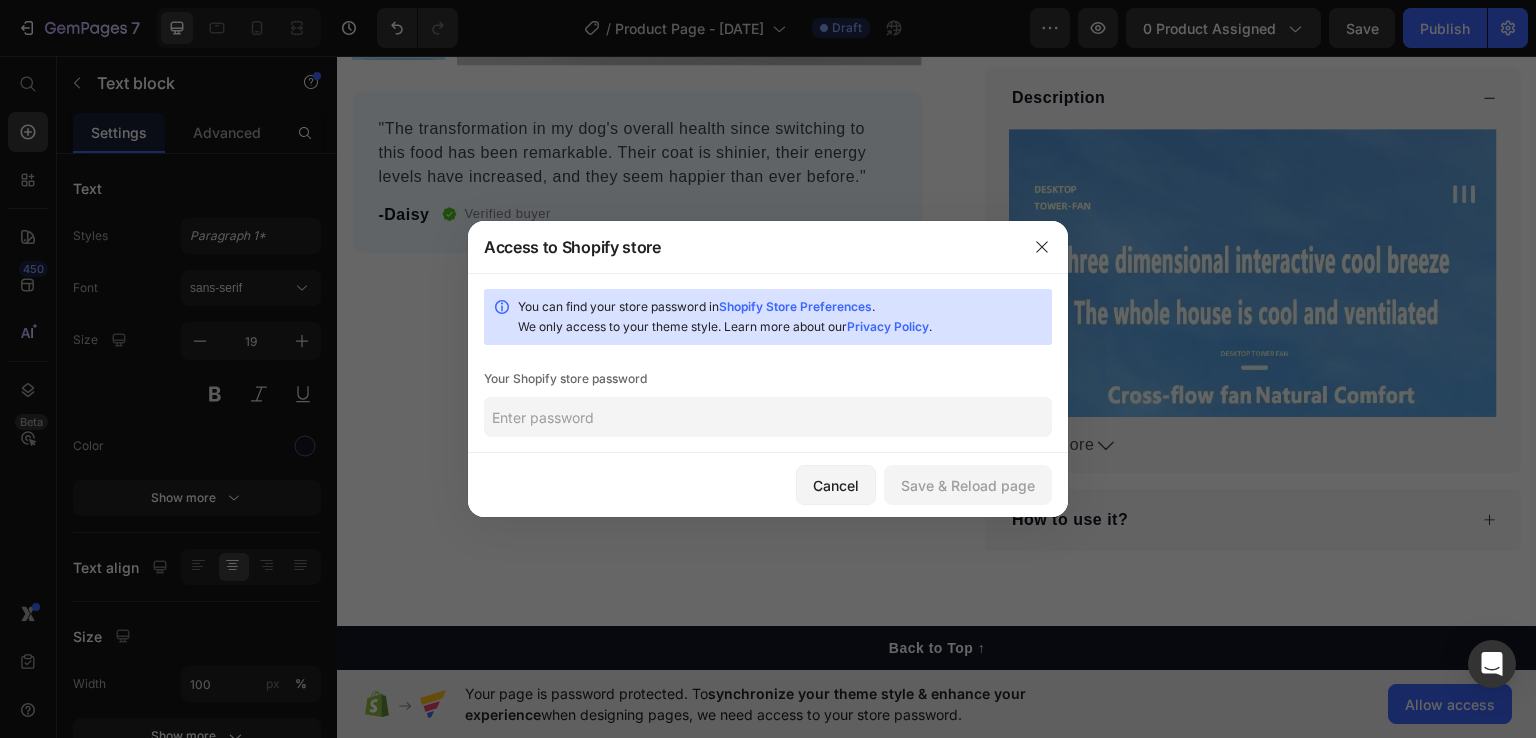 click 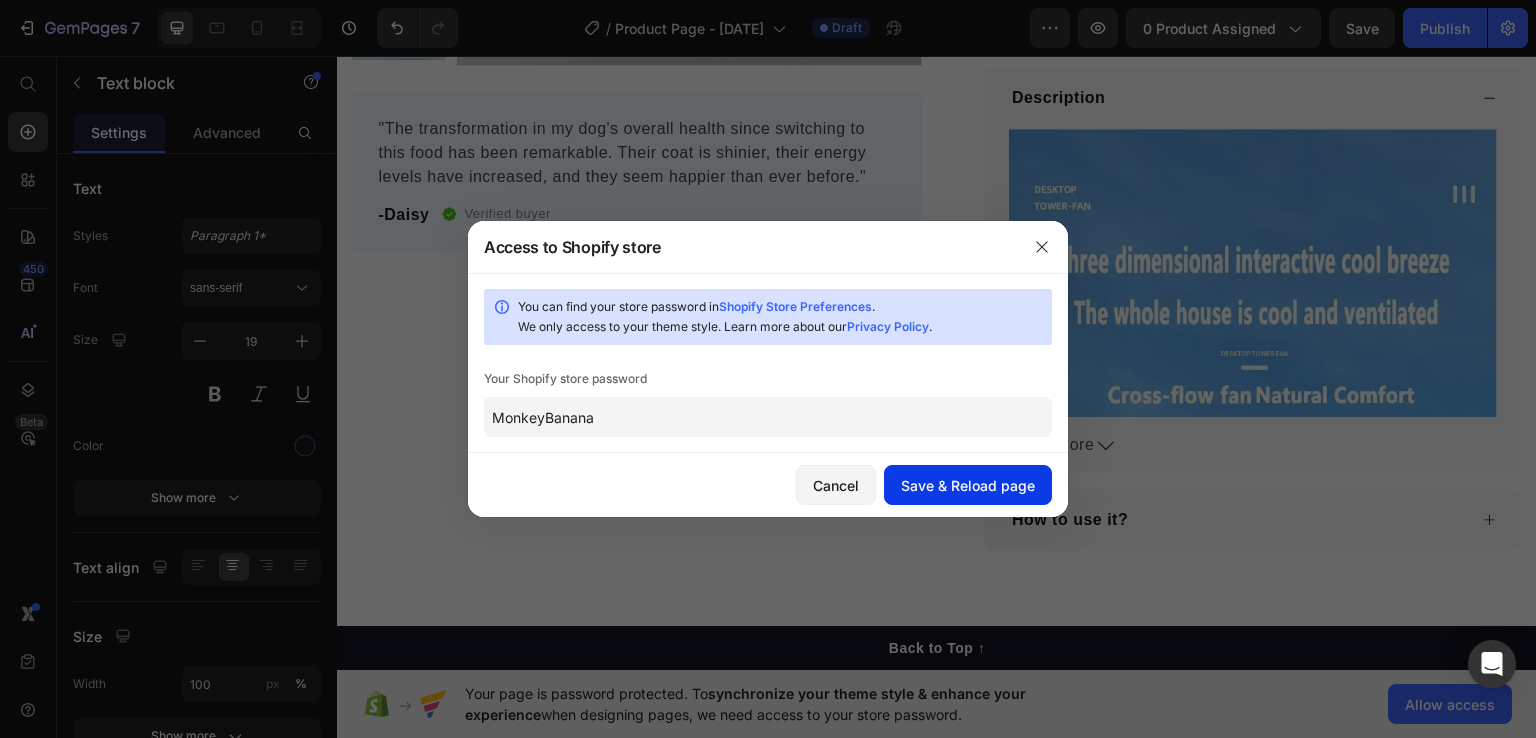 drag, startPoint x: 1017, startPoint y: 467, endPoint x: 1017, endPoint y: 485, distance: 18 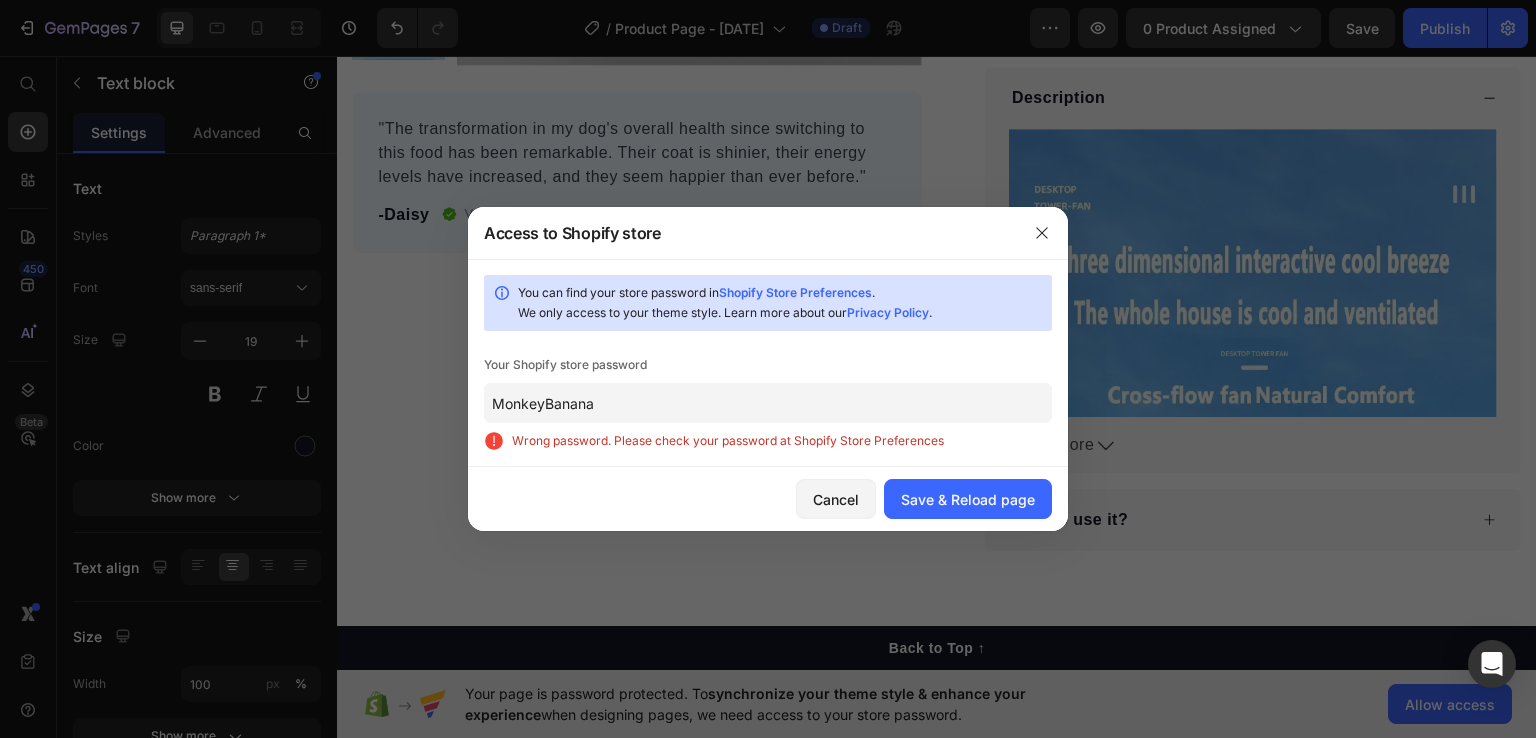 click on "MonkeyBanana" 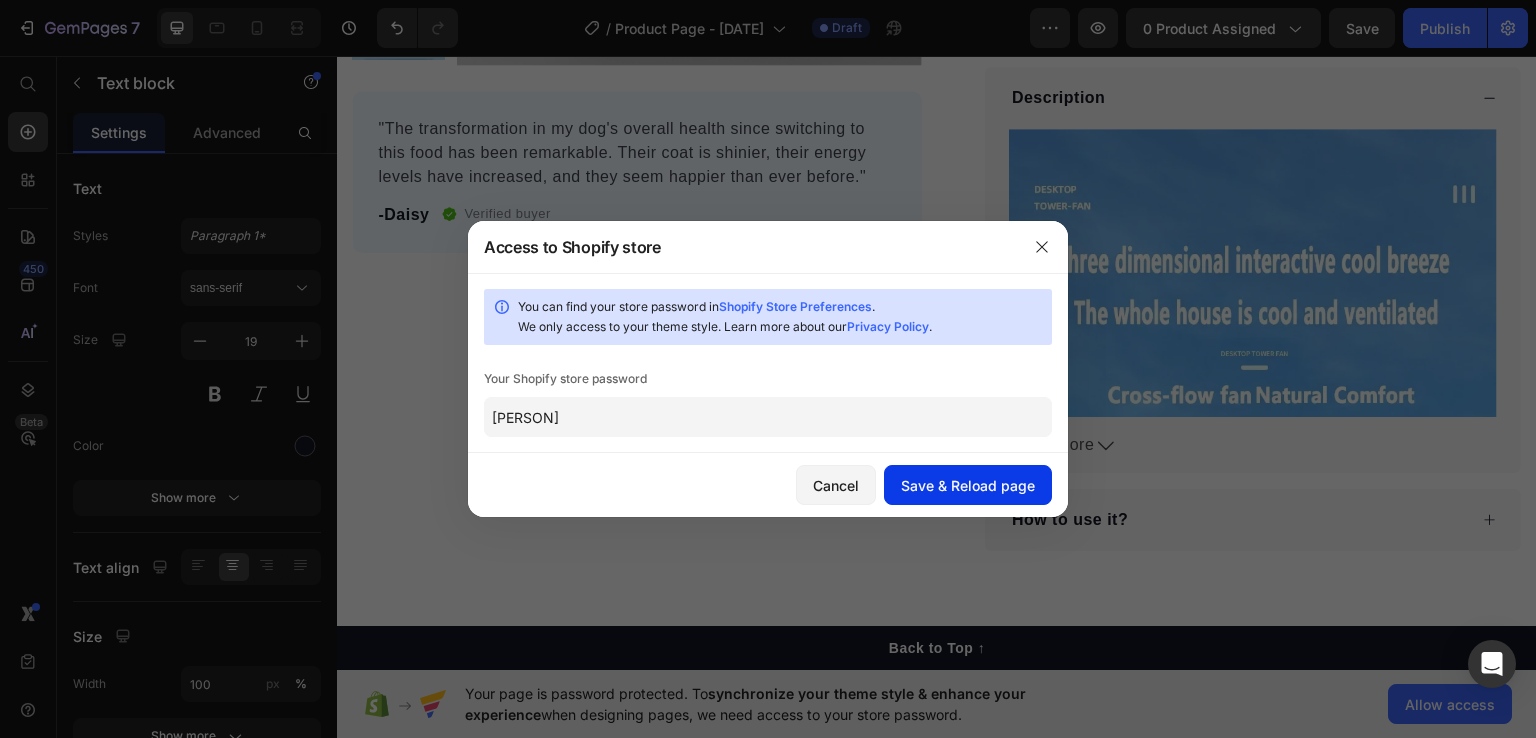 type on "Monkeybanana" 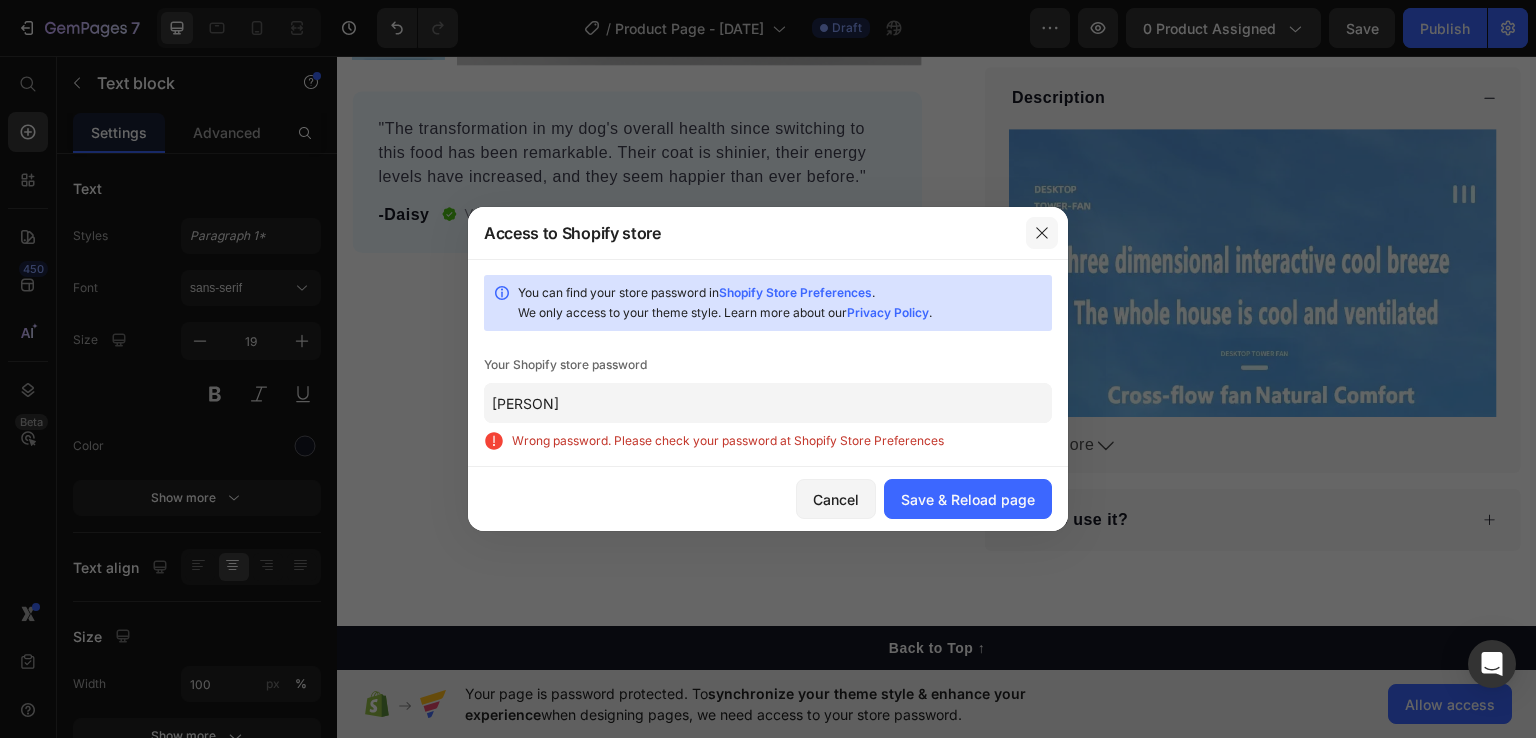 click at bounding box center (1042, 233) 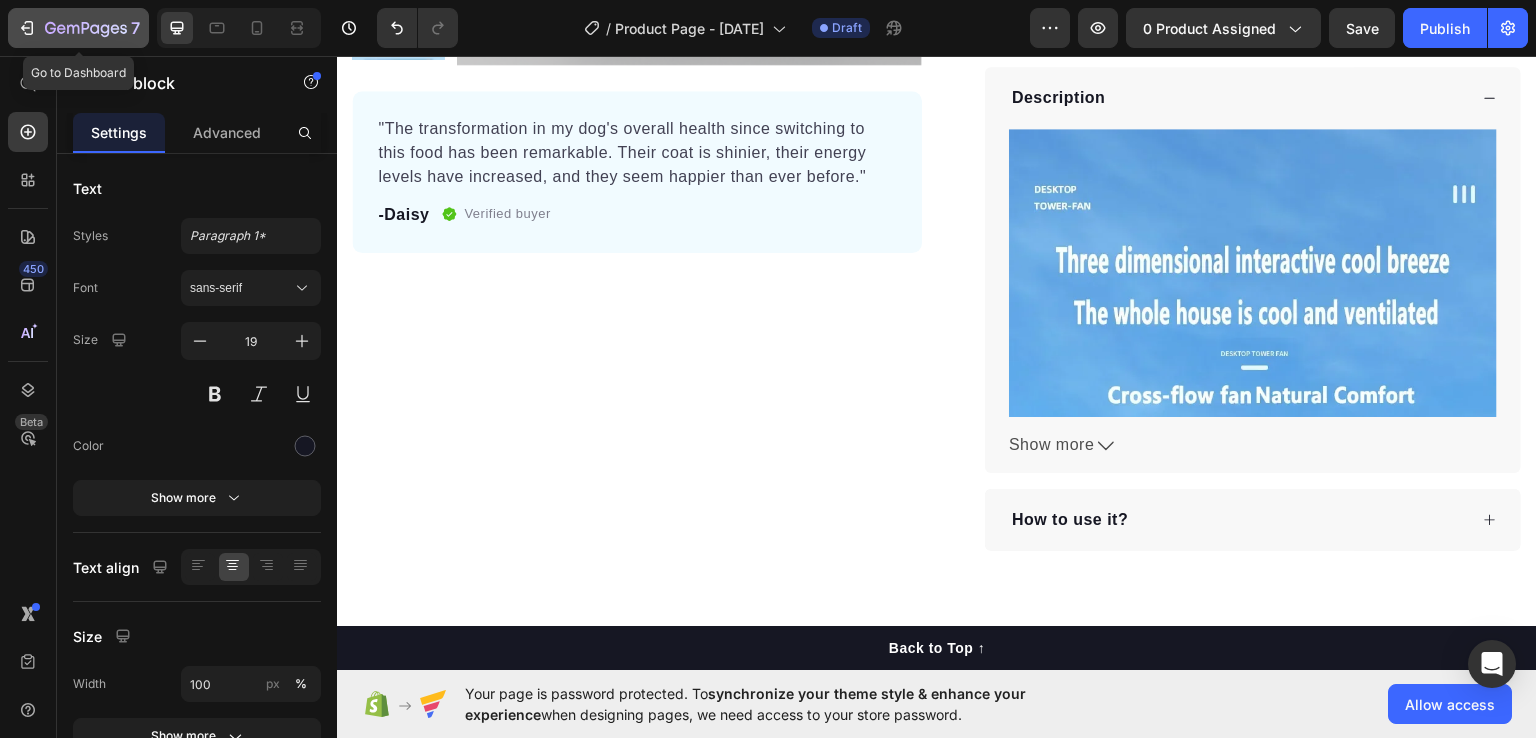 click on "7" at bounding box center (78, 28) 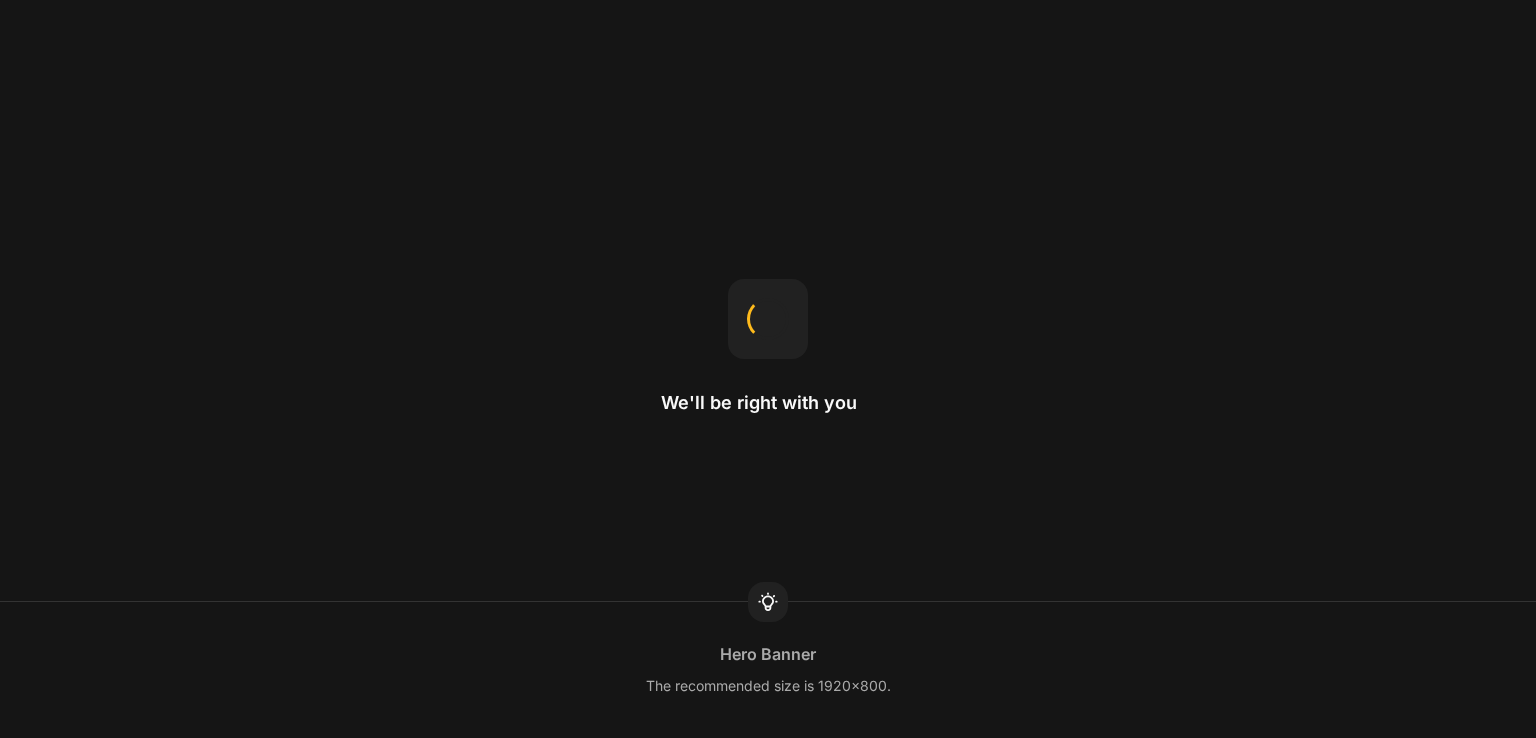 scroll, scrollTop: 0, scrollLeft: 0, axis: both 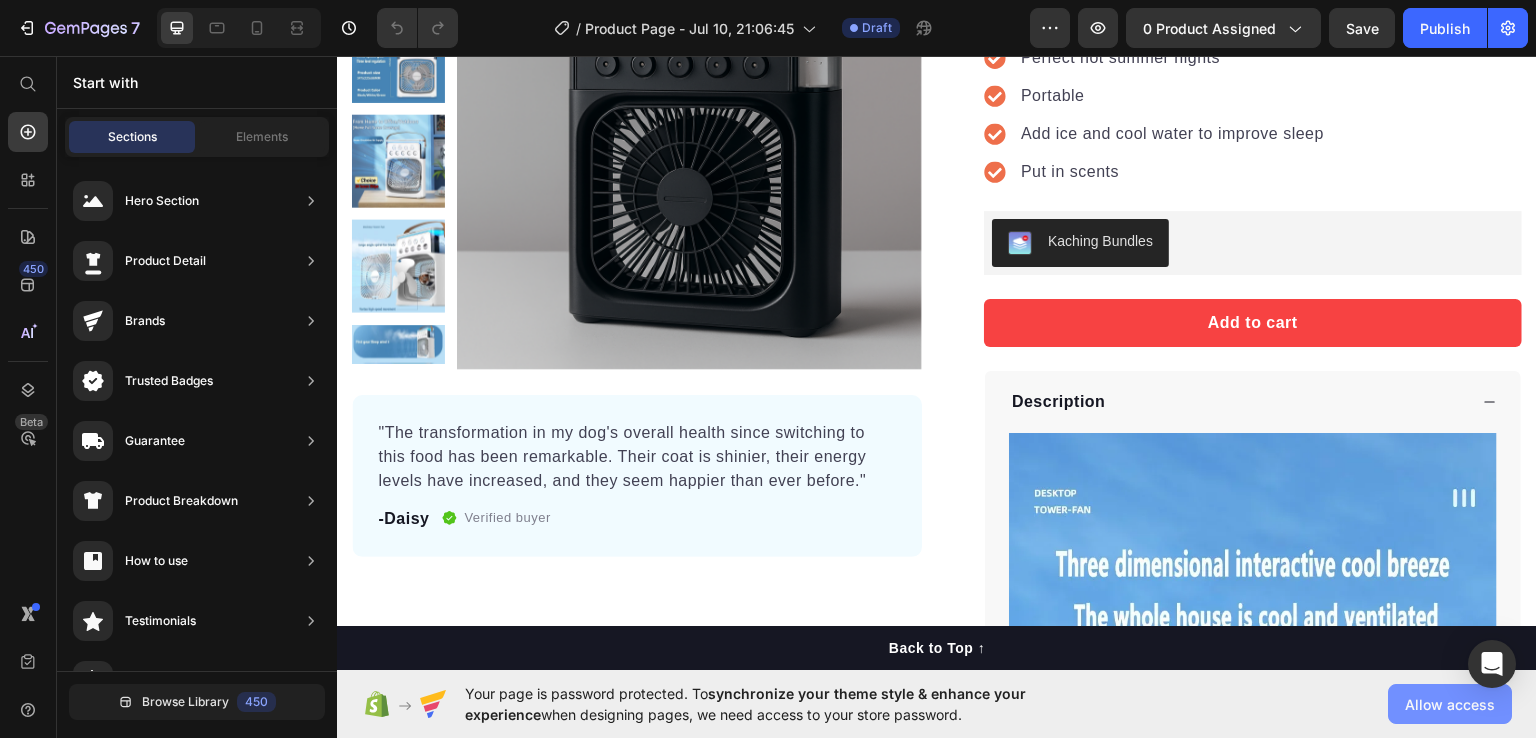 click on "Allow access" at bounding box center (1450, 704) 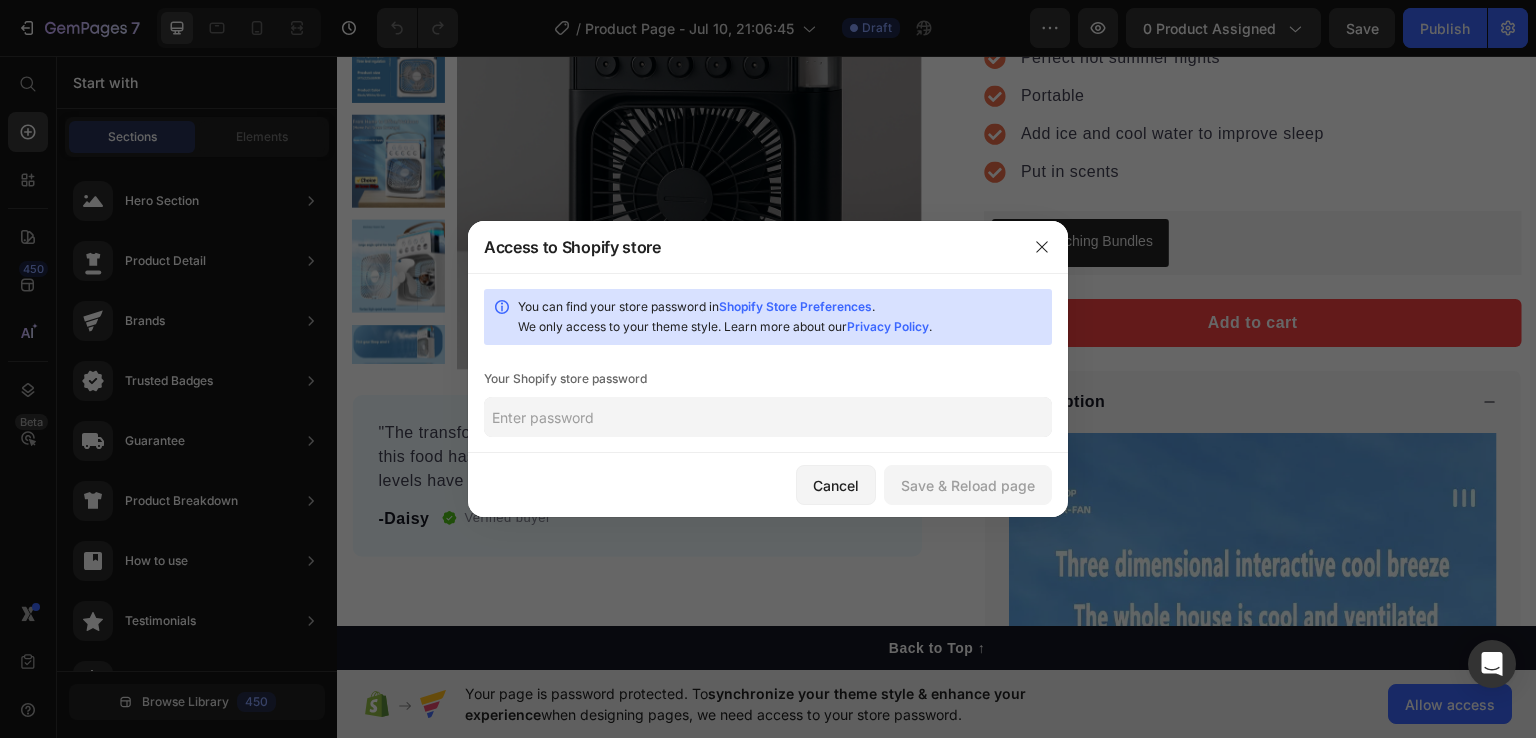 click 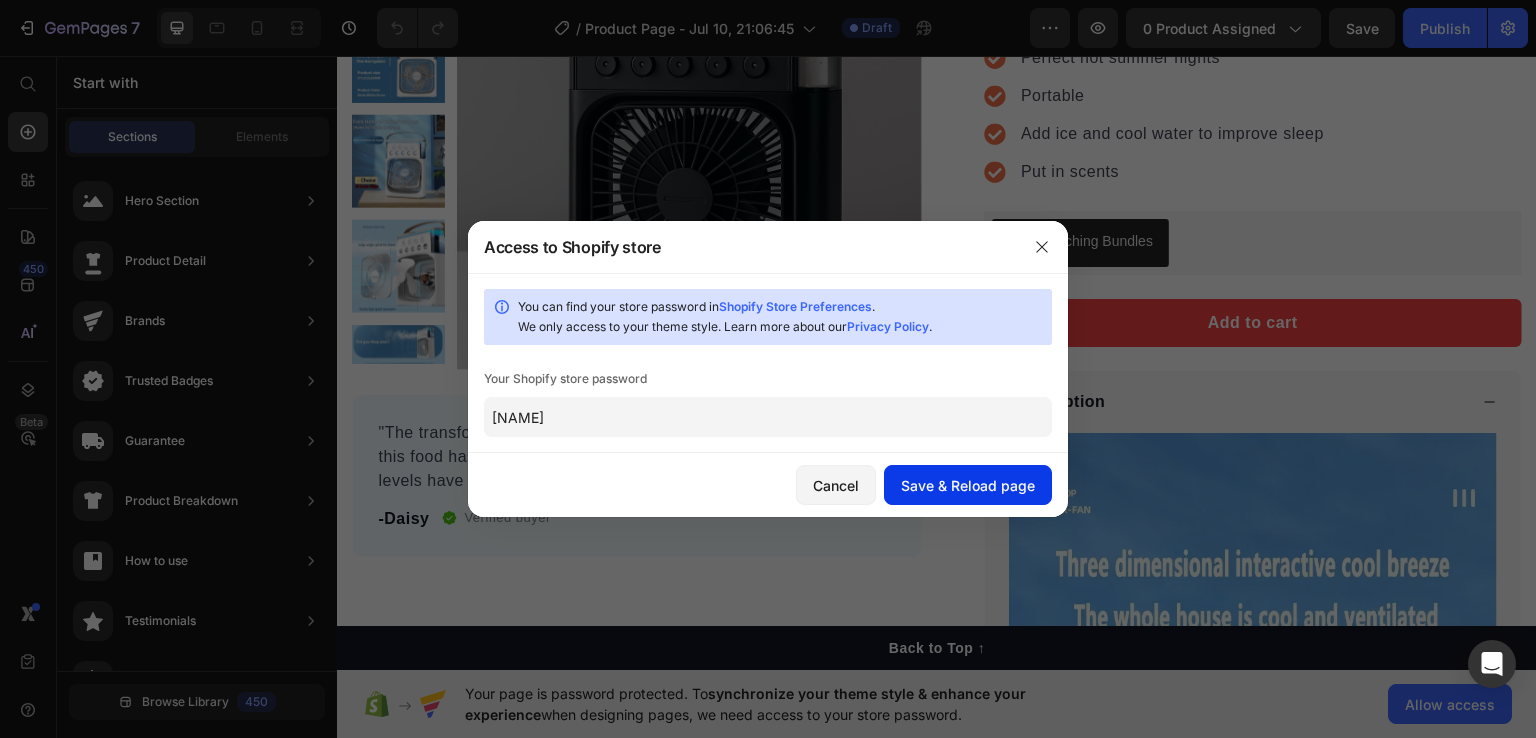 type on "siprau" 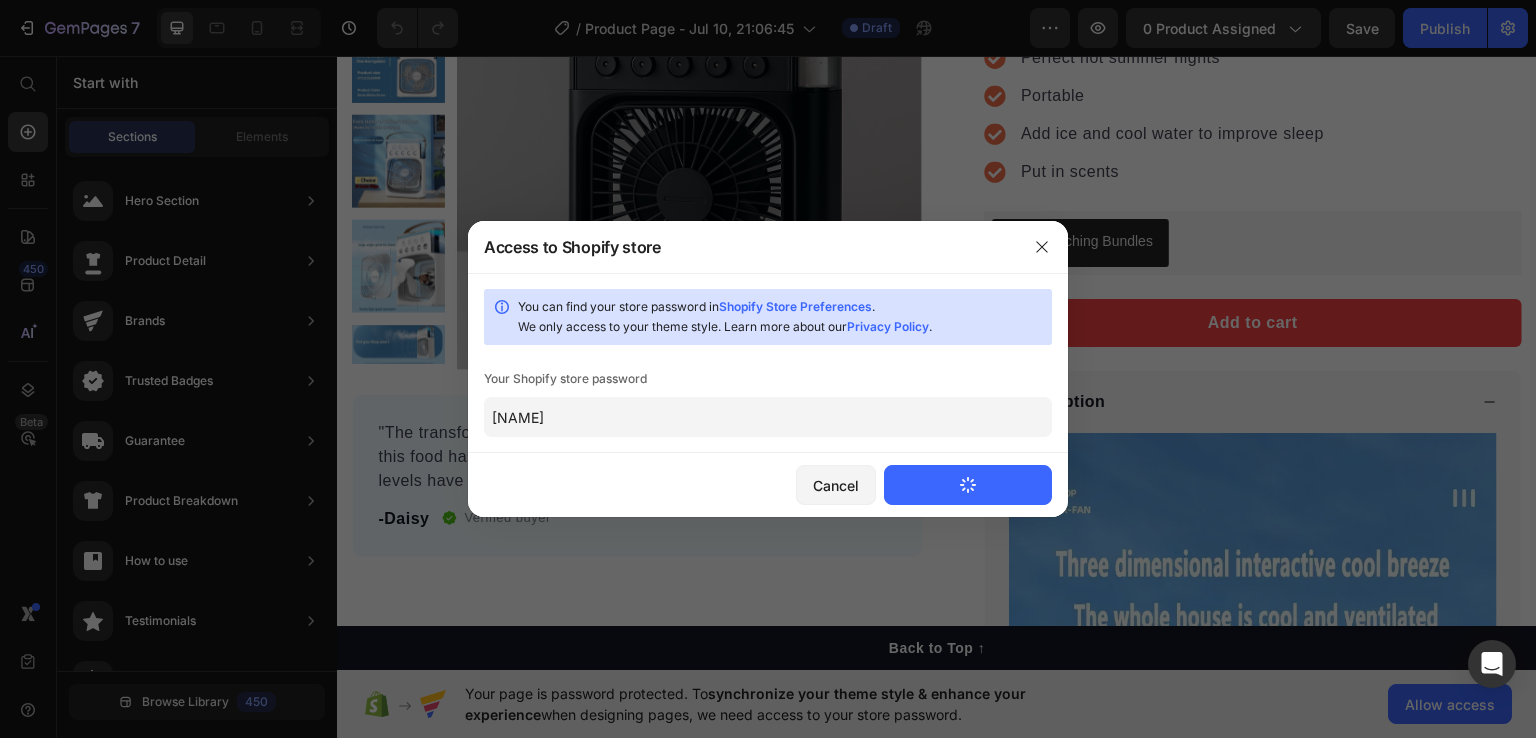 type 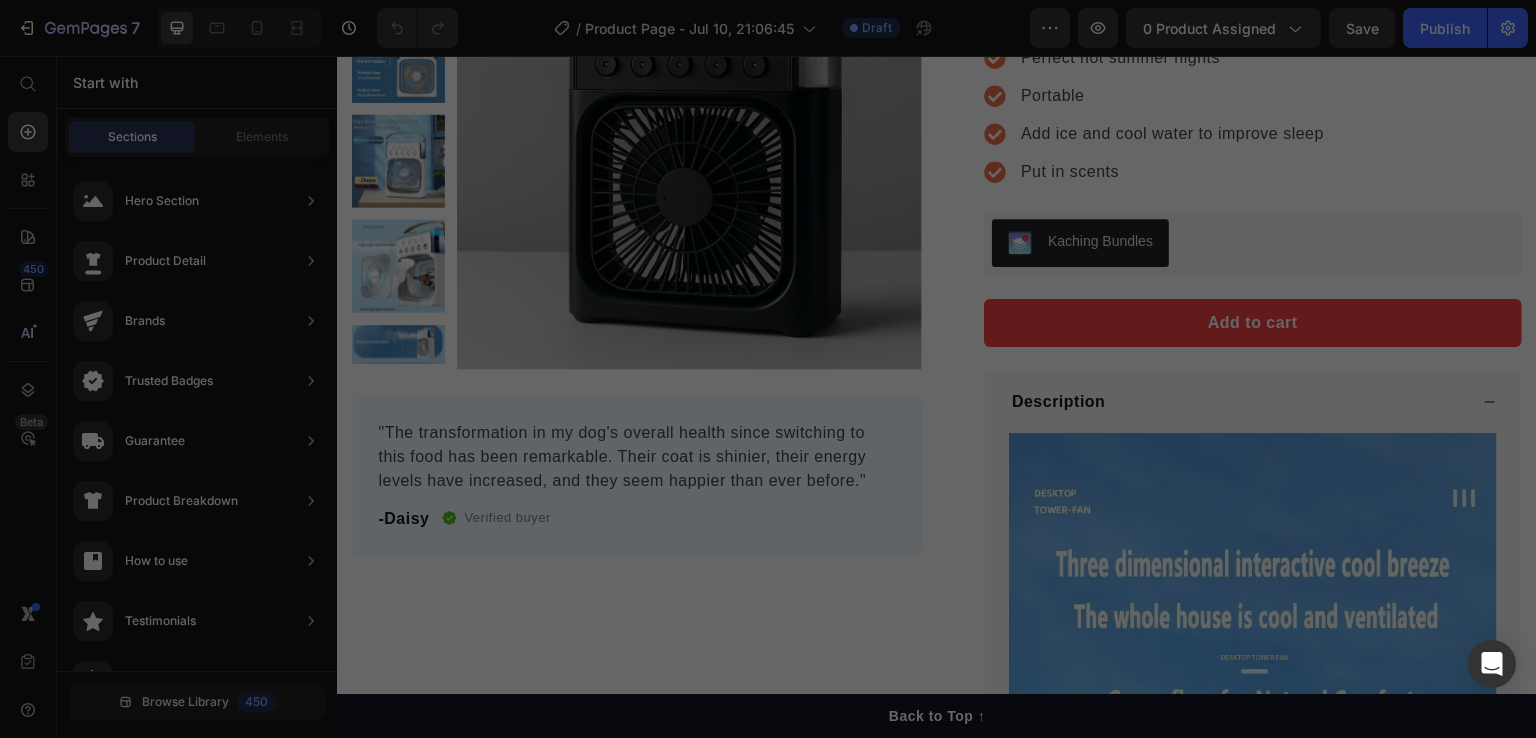 scroll, scrollTop: 0, scrollLeft: 0, axis: both 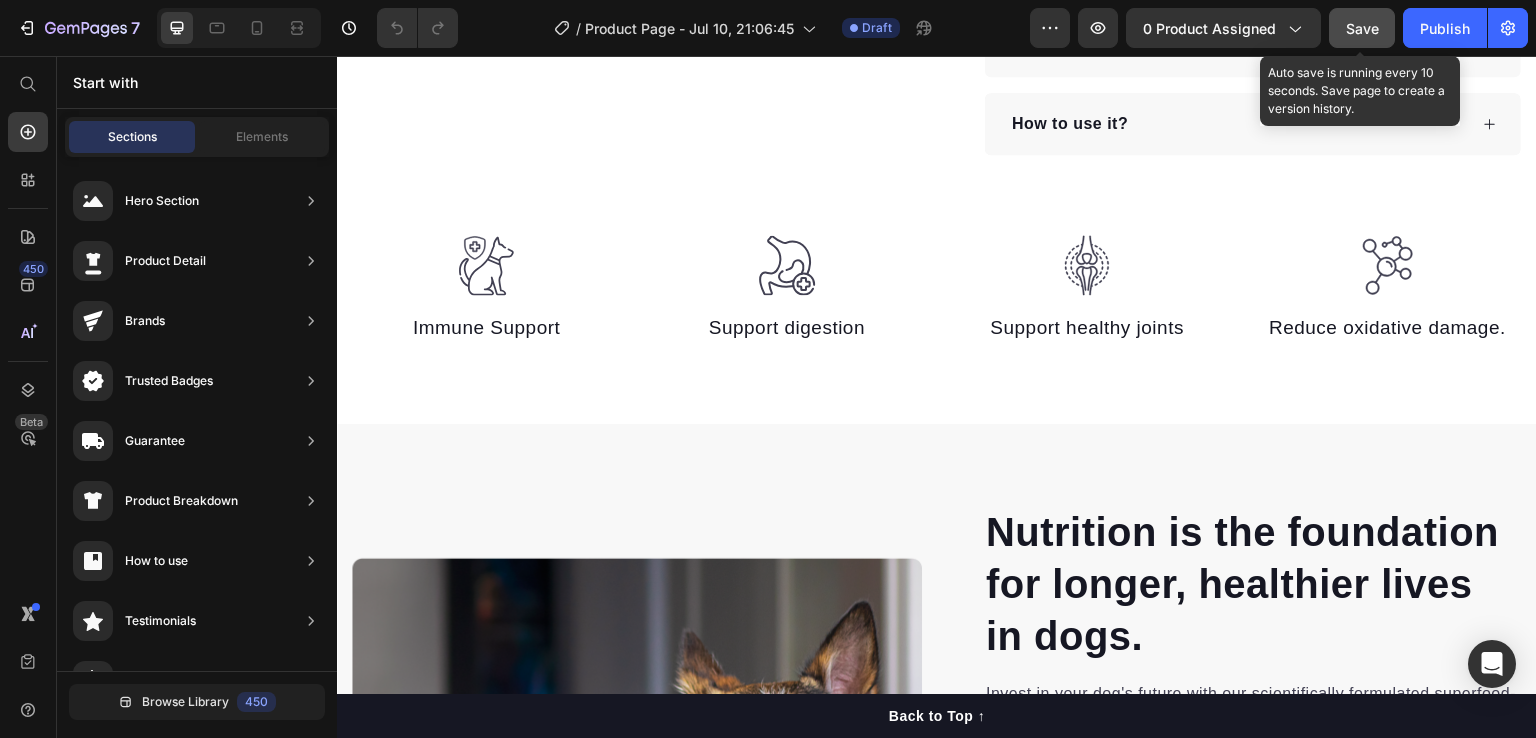 click on "Save" at bounding box center [1362, 28] 